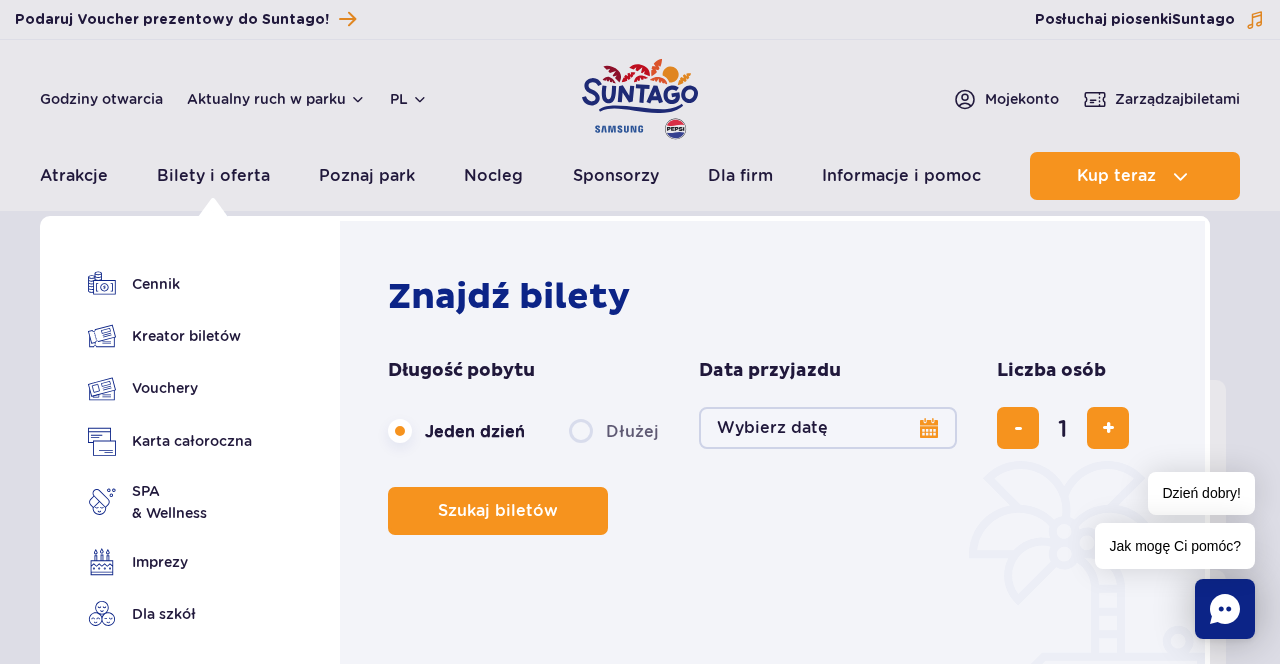 scroll, scrollTop: 0, scrollLeft: 0, axis: both 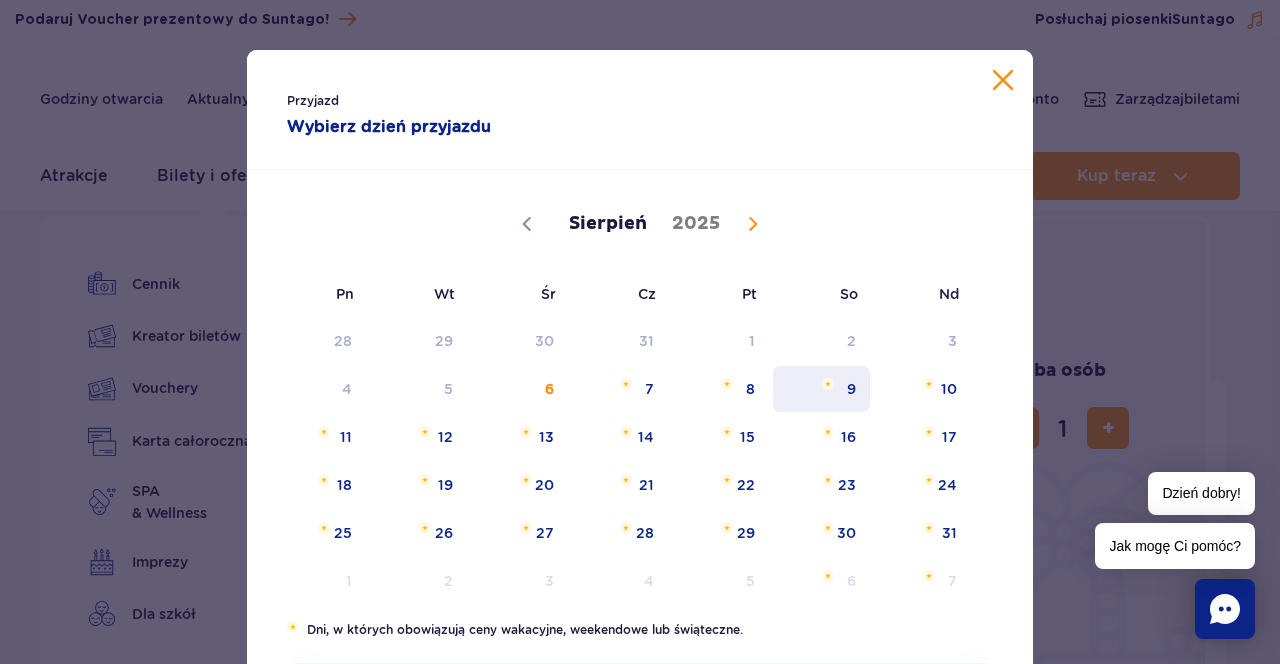click on "9" at bounding box center [821, 389] 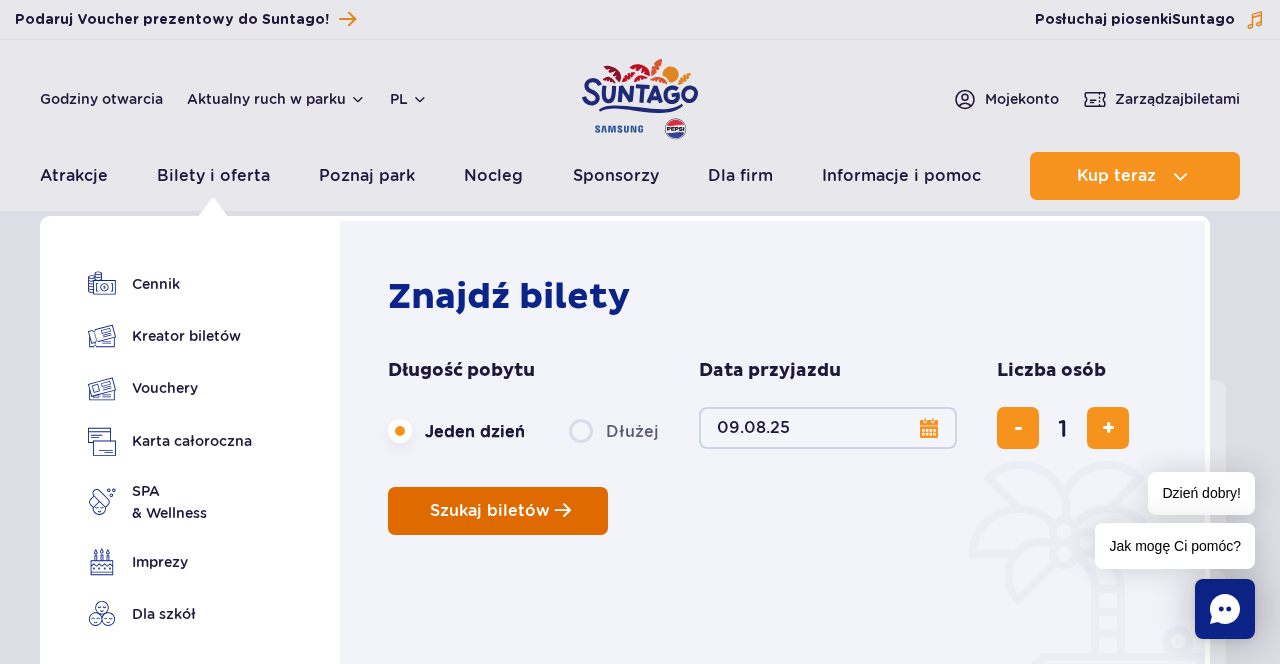 click at bounding box center (563, 510) 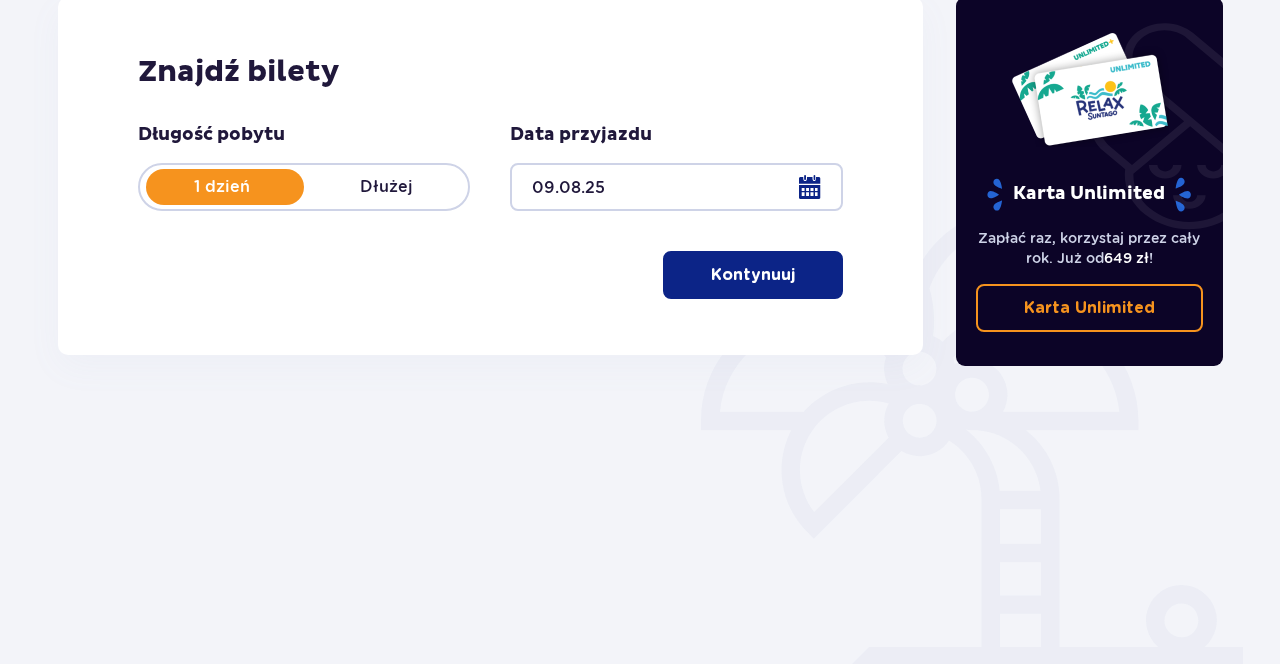 scroll, scrollTop: 321, scrollLeft: 0, axis: vertical 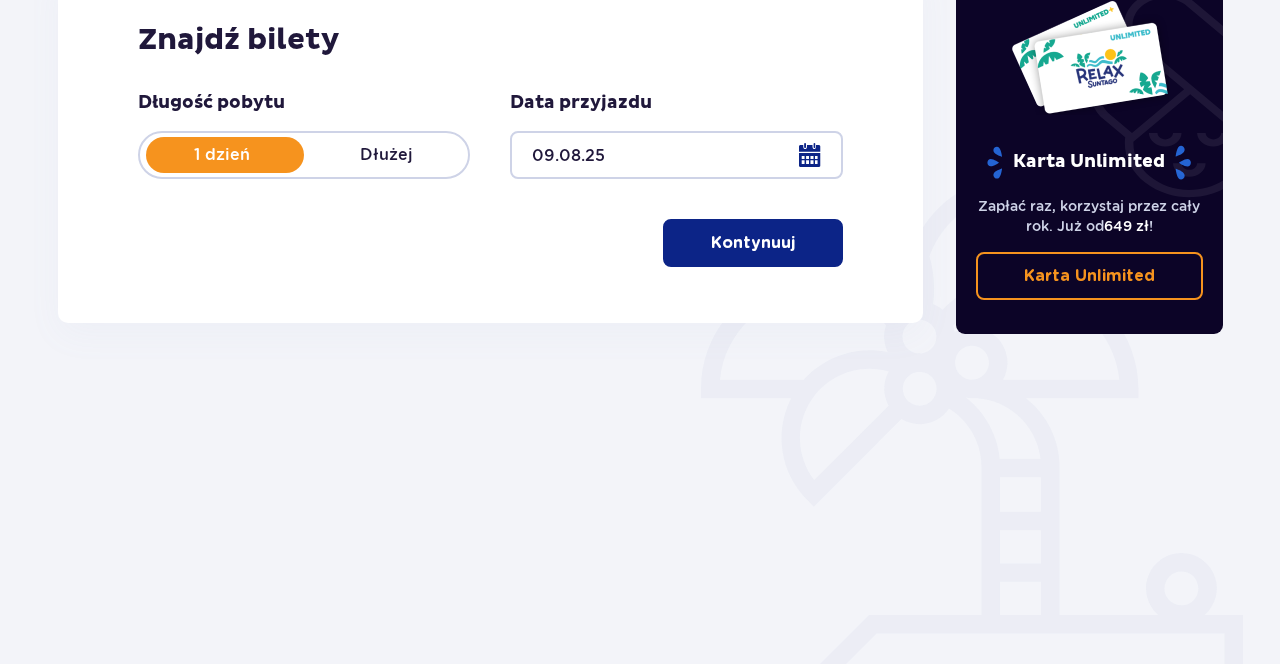 click on "Kontynuuj" at bounding box center [753, 243] 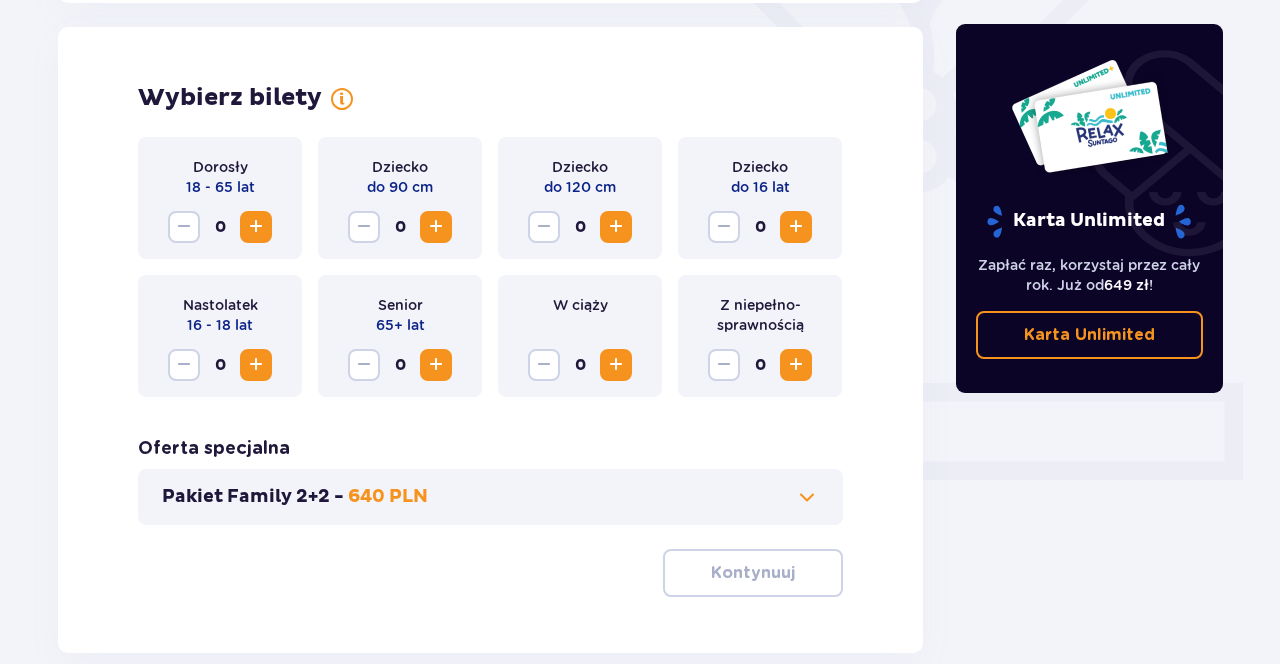scroll, scrollTop: 556, scrollLeft: 0, axis: vertical 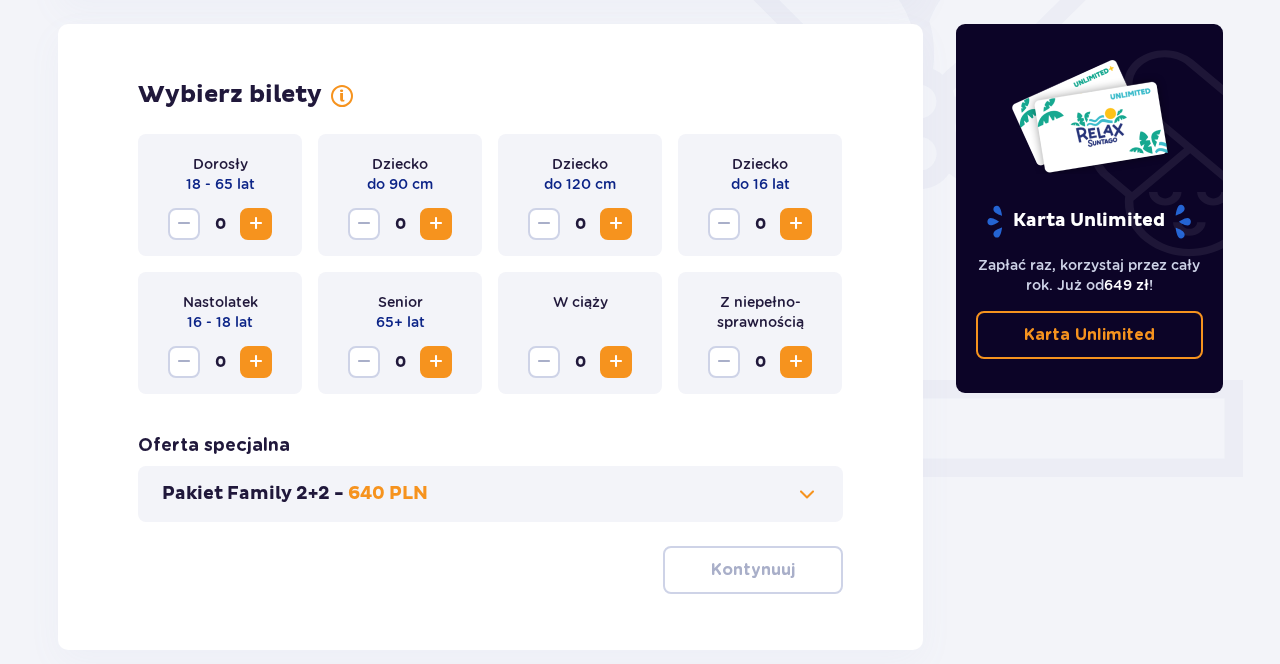 click at bounding box center [256, 224] 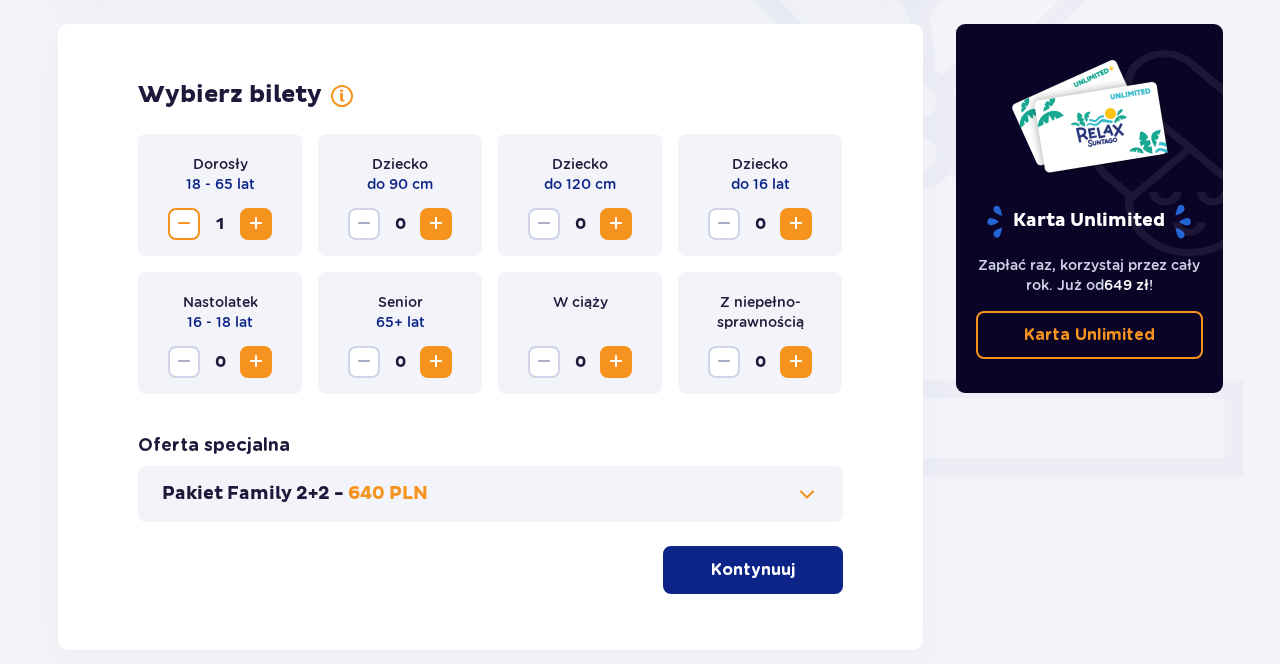 click on "Dziecko do 90 cm 0" at bounding box center [400, 195] 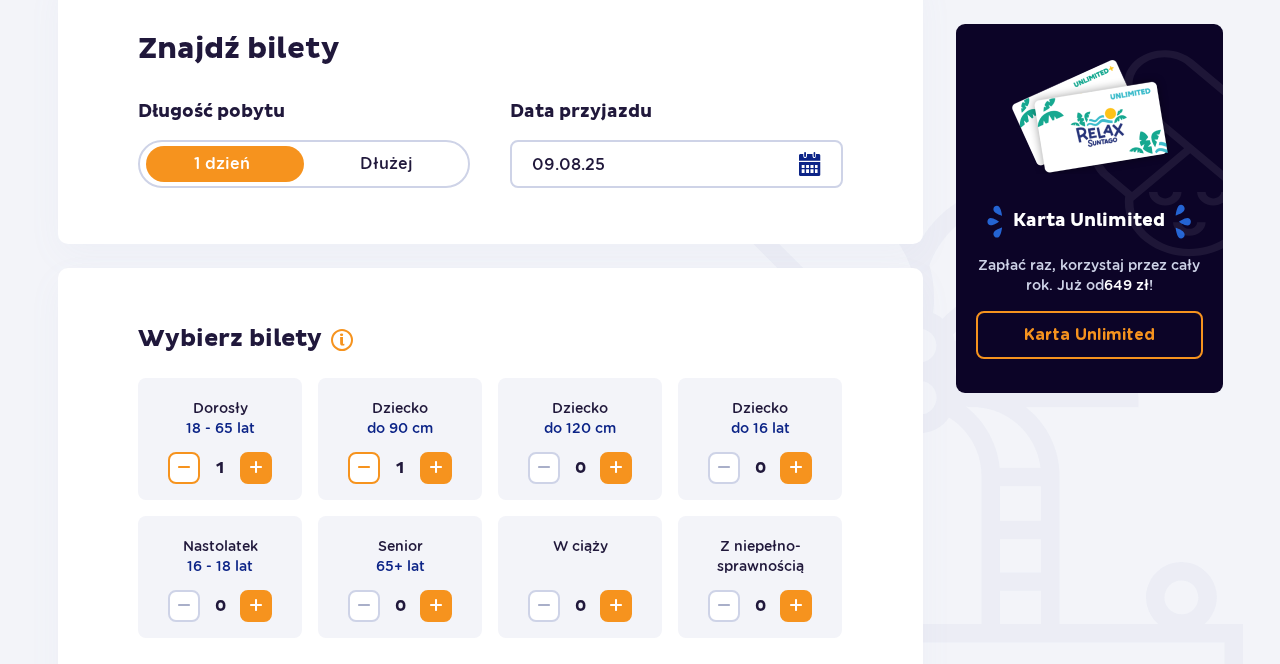 scroll, scrollTop: 662, scrollLeft: 0, axis: vertical 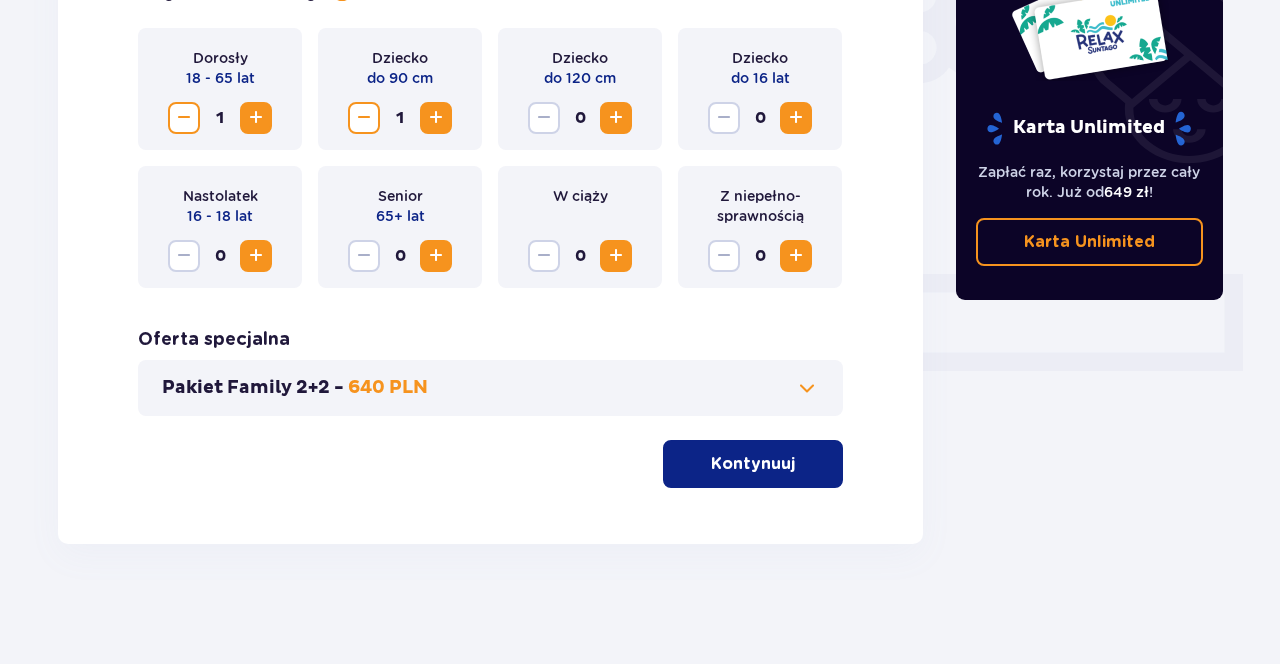click on "Kontynuuj" at bounding box center (753, 464) 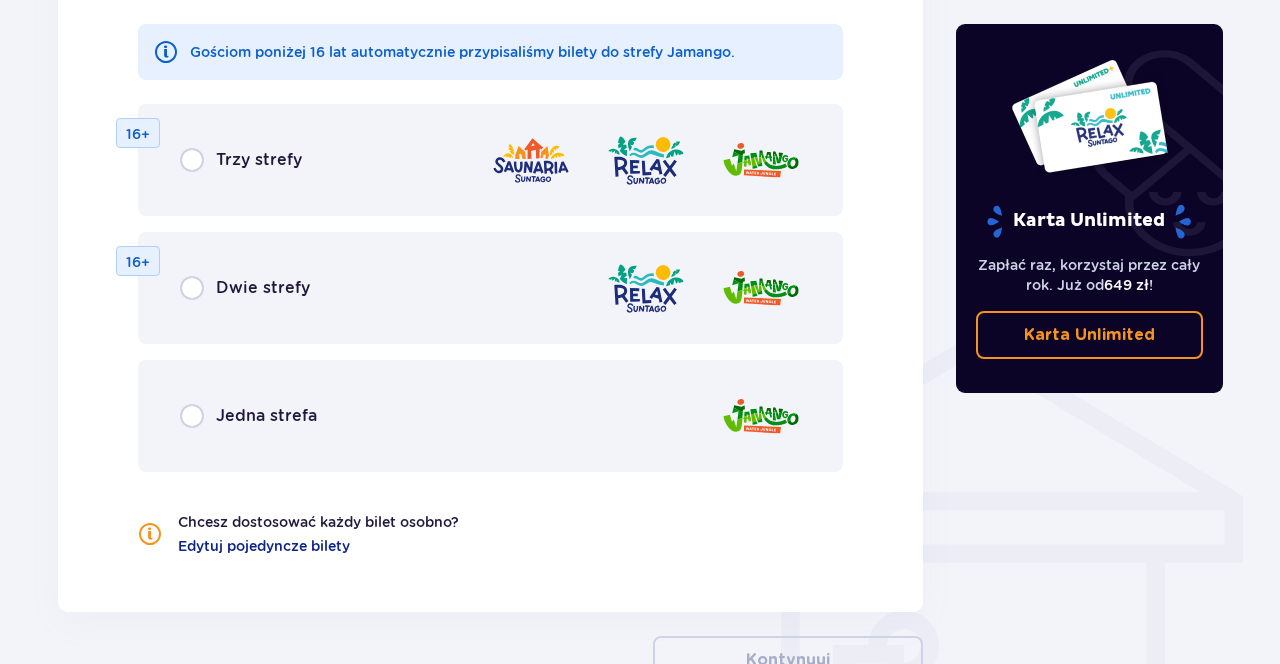 scroll, scrollTop: 1291, scrollLeft: 0, axis: vertical 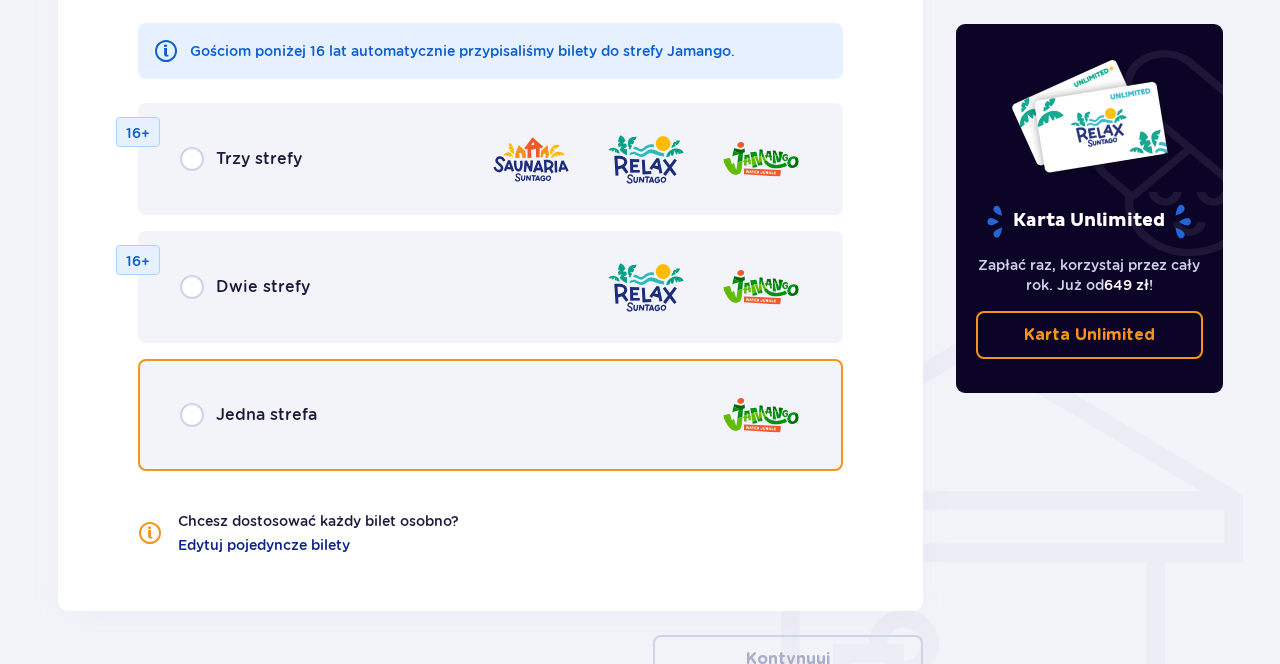 click at bounding box center [192, 415] 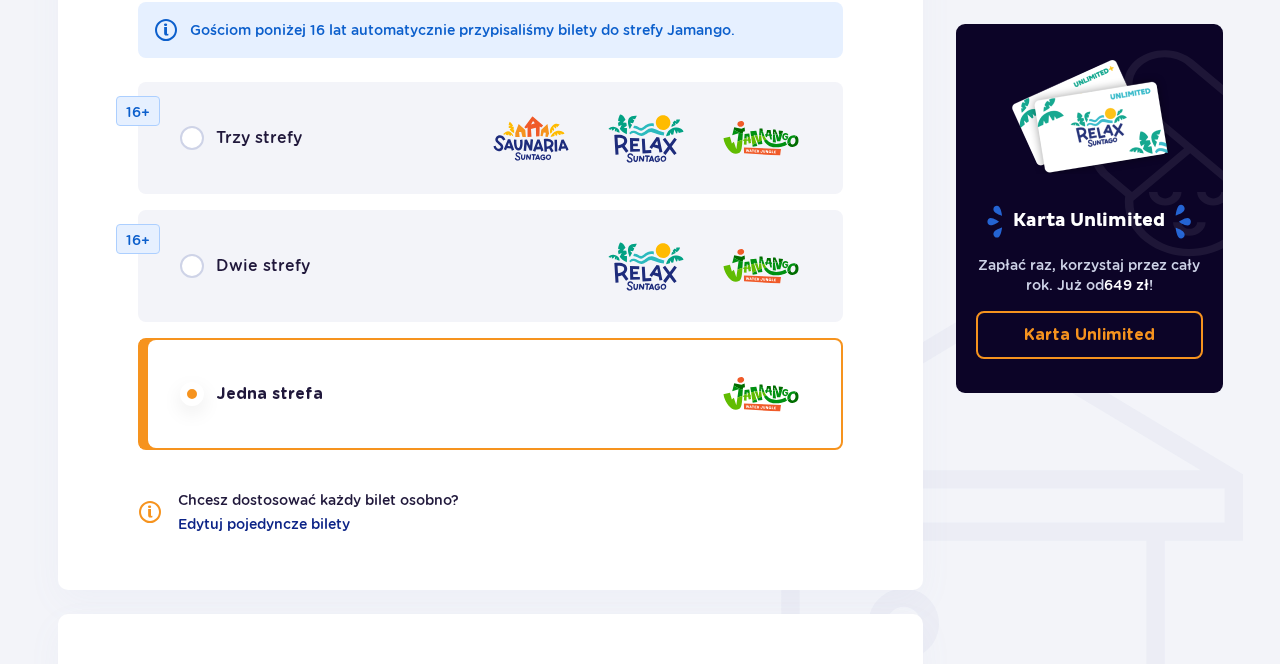 scroll, scrollTop: 1310, scrollLeft: 0, axis: vertical 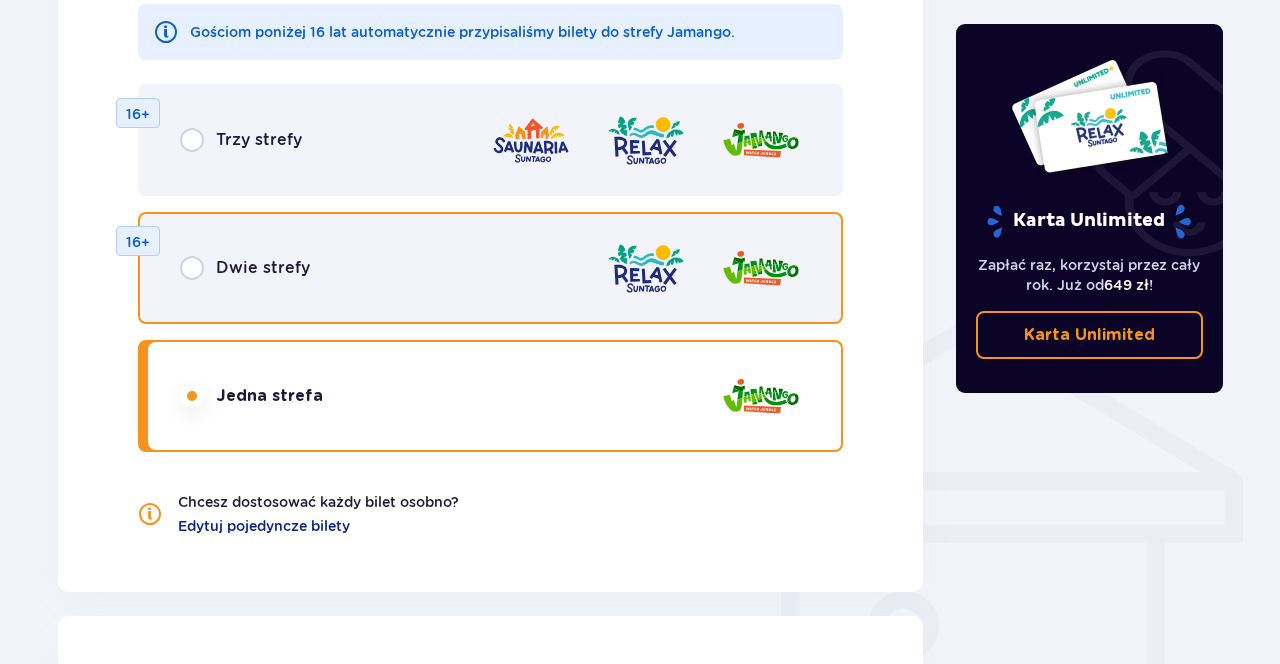 click at bounding box center (192, 268) 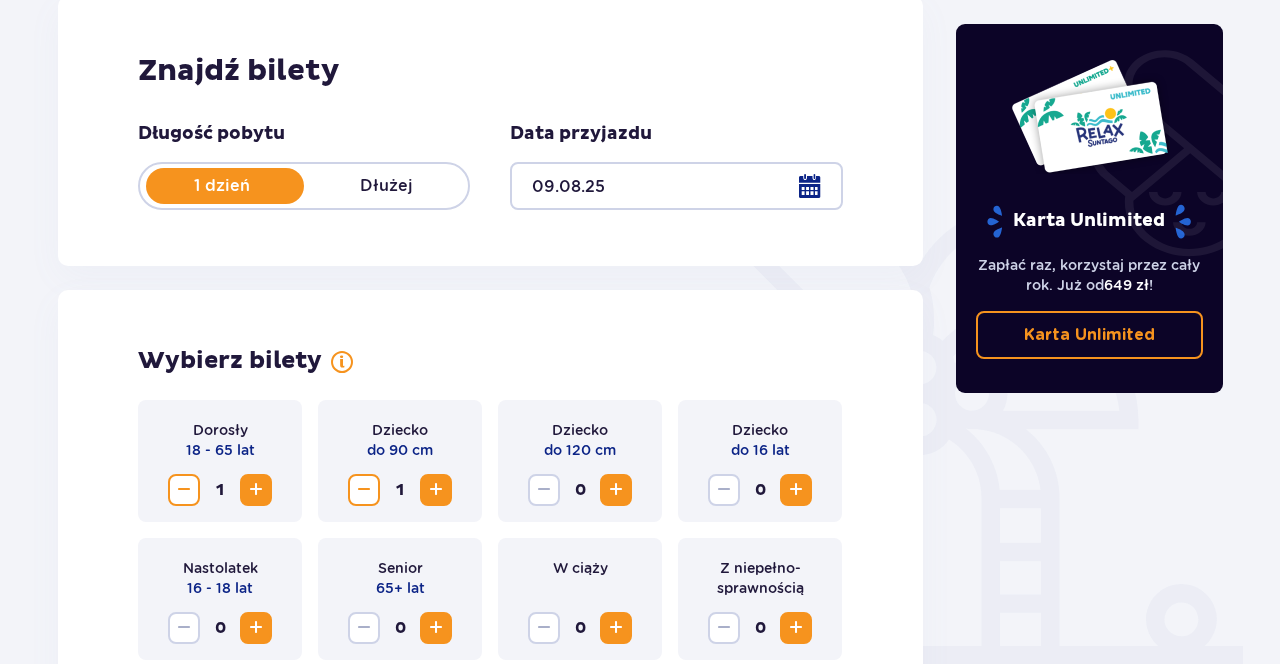 scroll, scrollTop: 0, scrollLeft: 0, axis: both 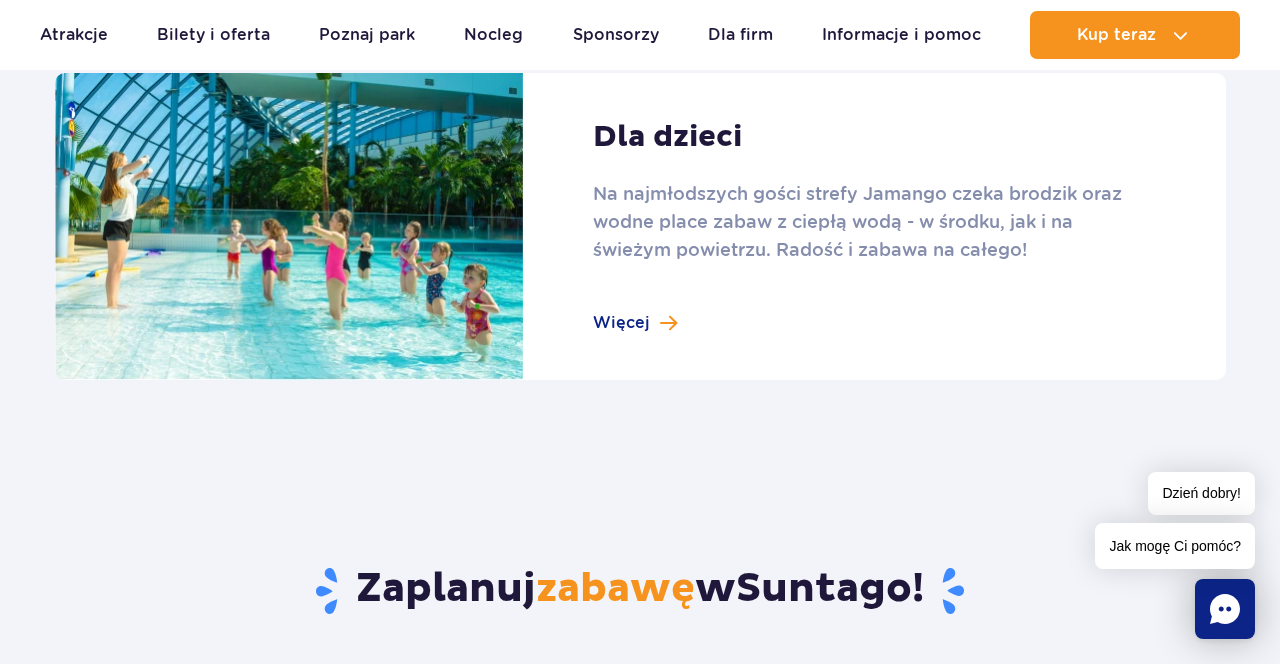 click at bounding box center [640, 227] 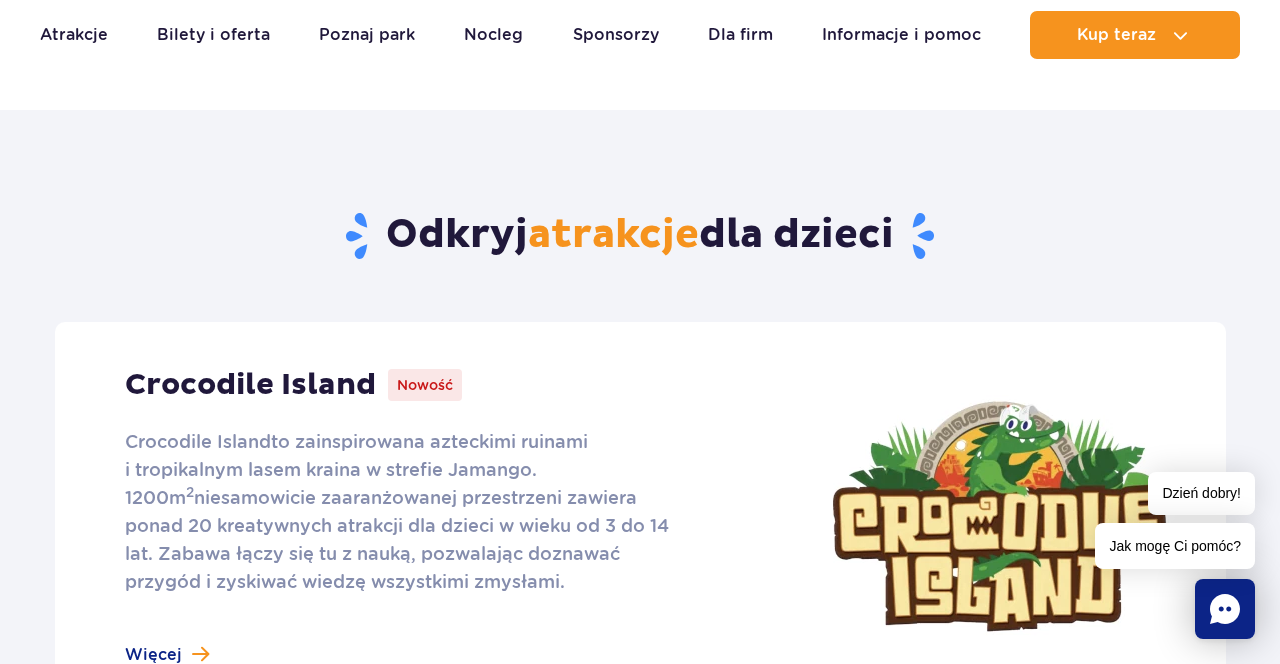 scroll, scrollTop: 732, scrollLeft: 0, axis: vertical 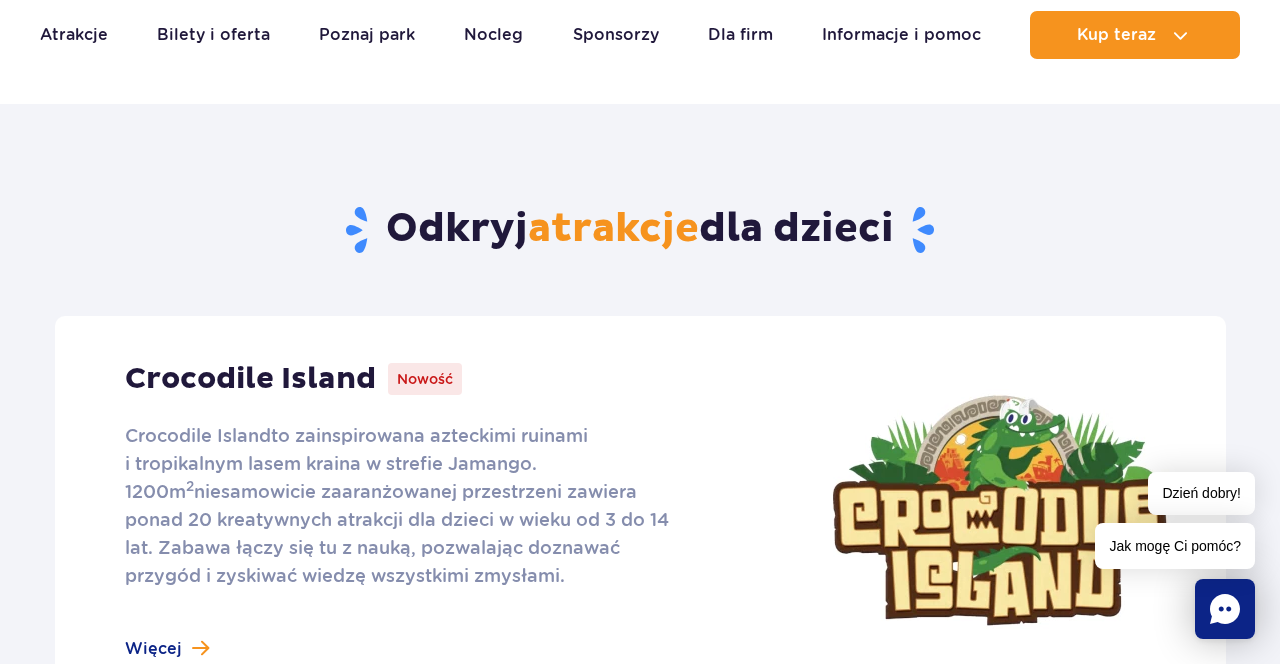 click at bounding box center (640, 510) 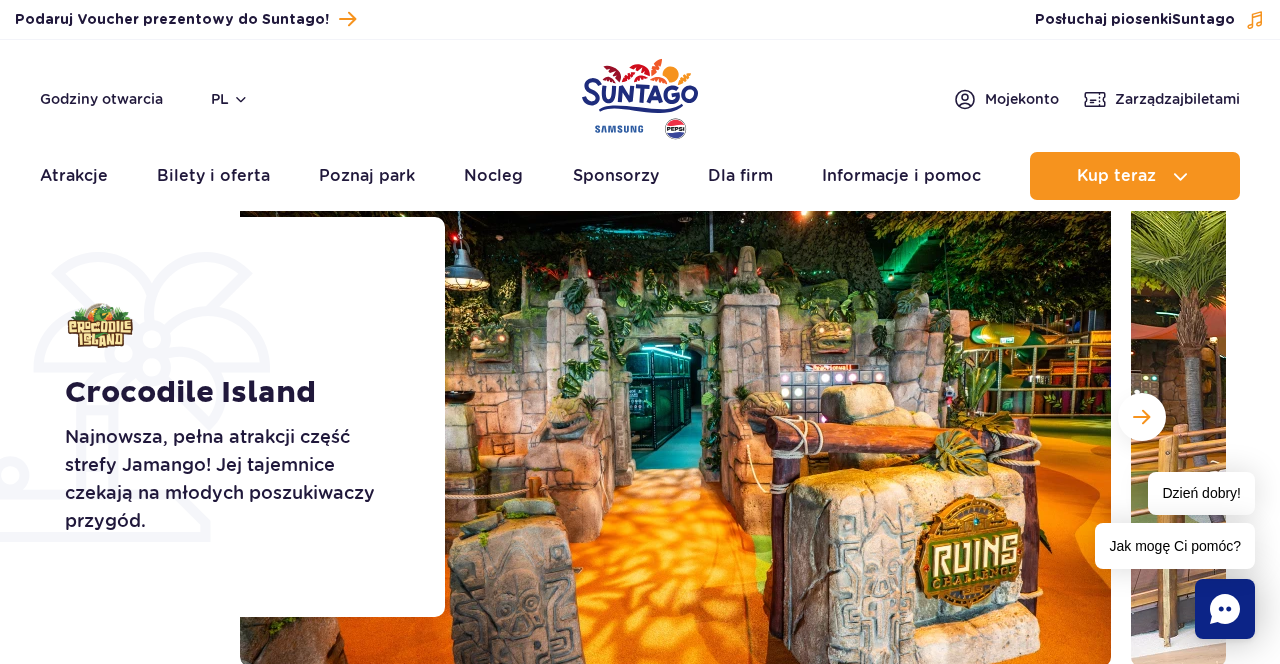 scroll, scrollTop: 177, scrollLeft: 0, axis: vertical 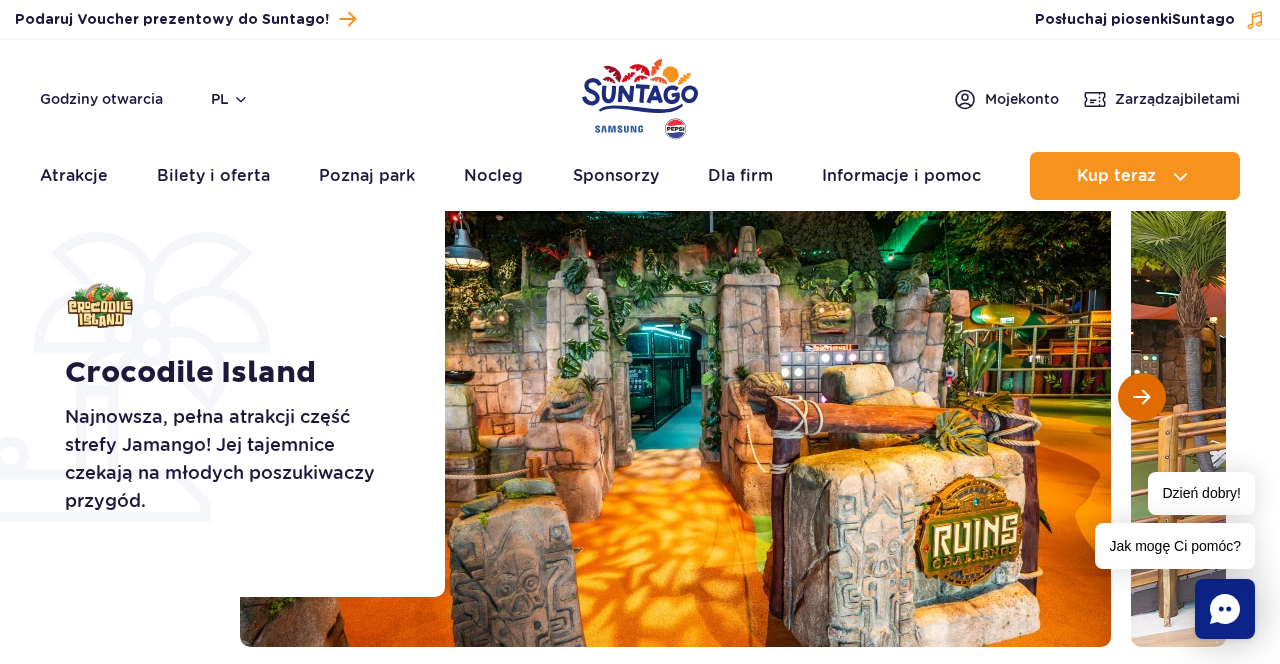 click at bounding box center [1141, 397] 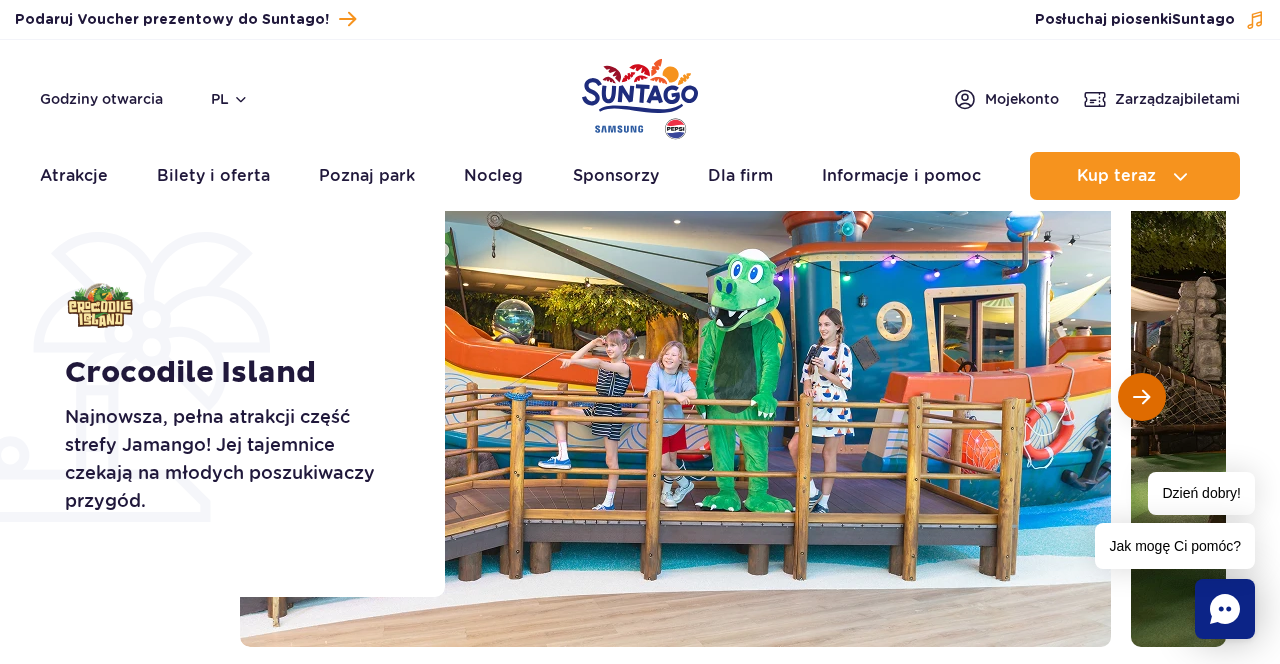 click at bounding box center [1142, 397] 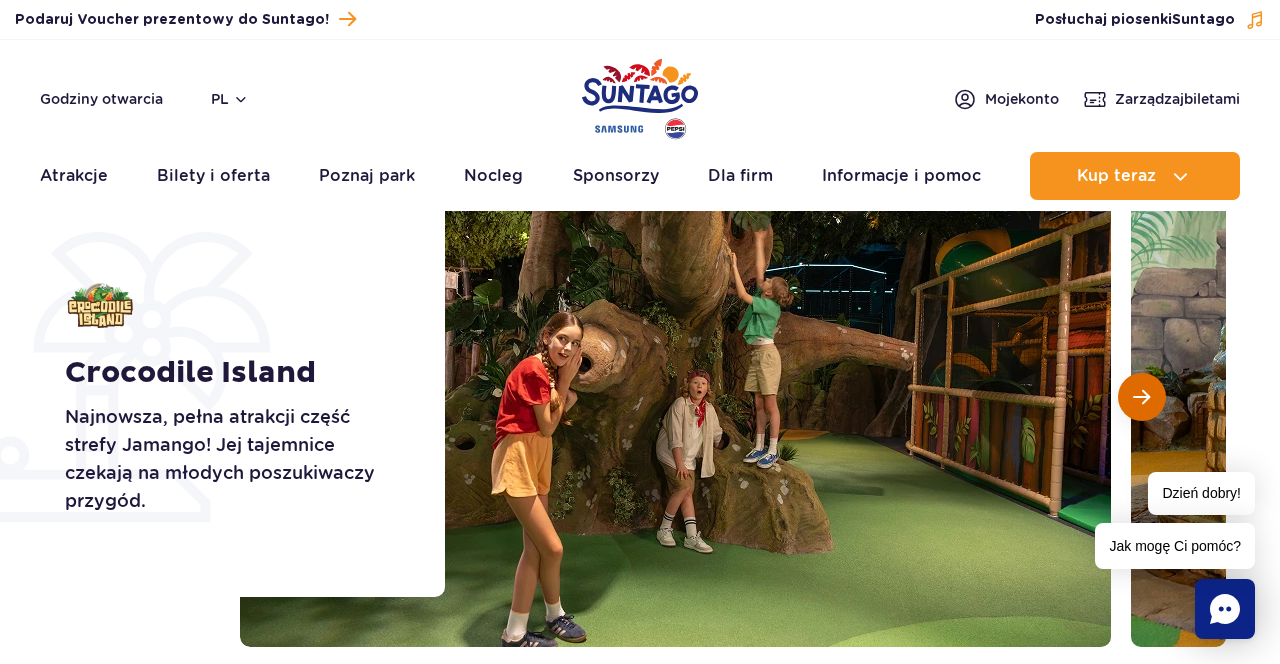 click at bounding box center [1142, 397] 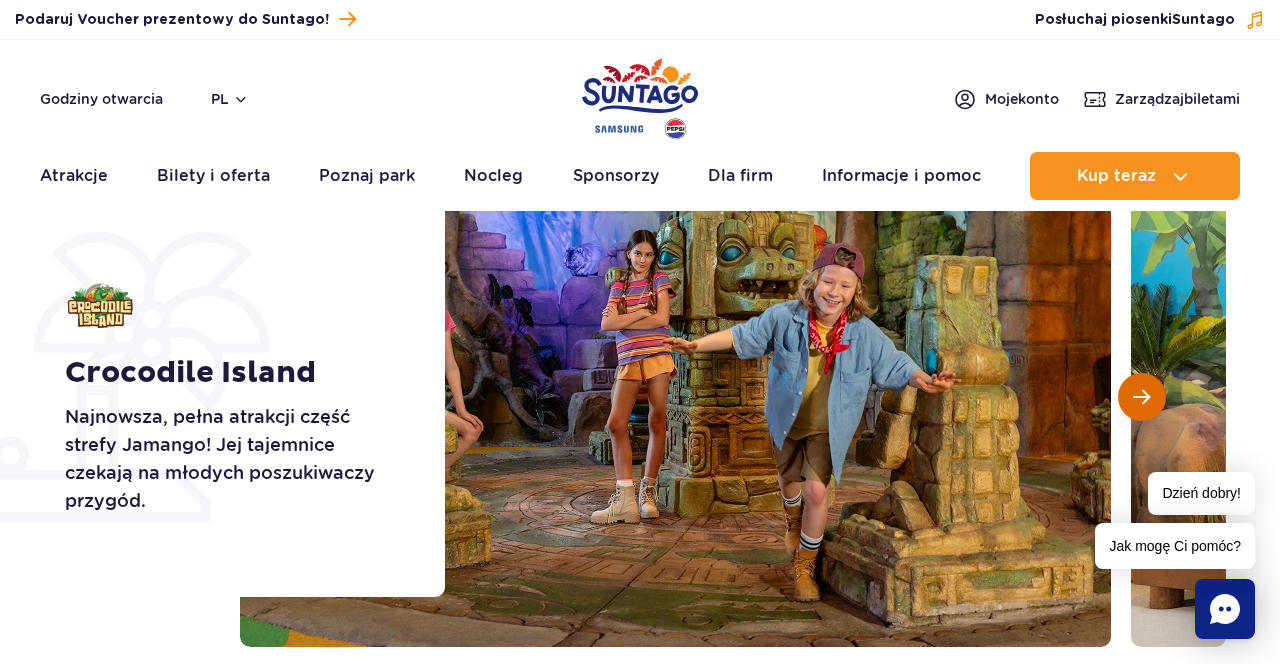 click at bounding box center (1142, 397) 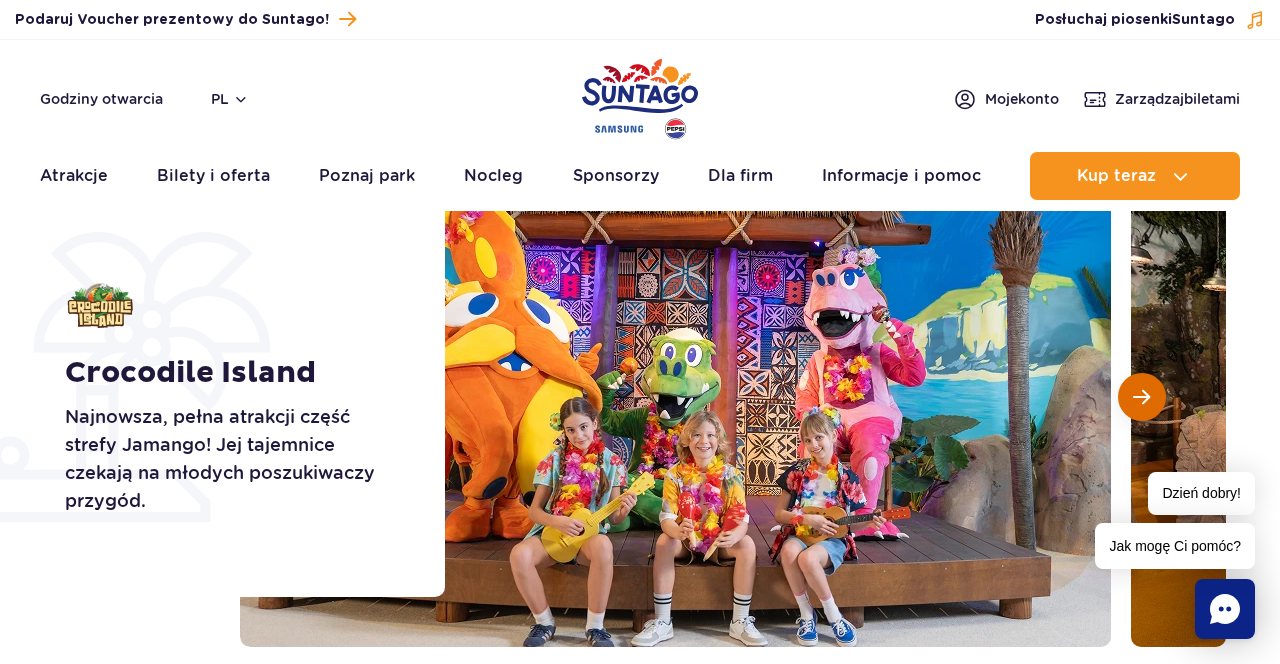 click at bounding box center (1142, 397) 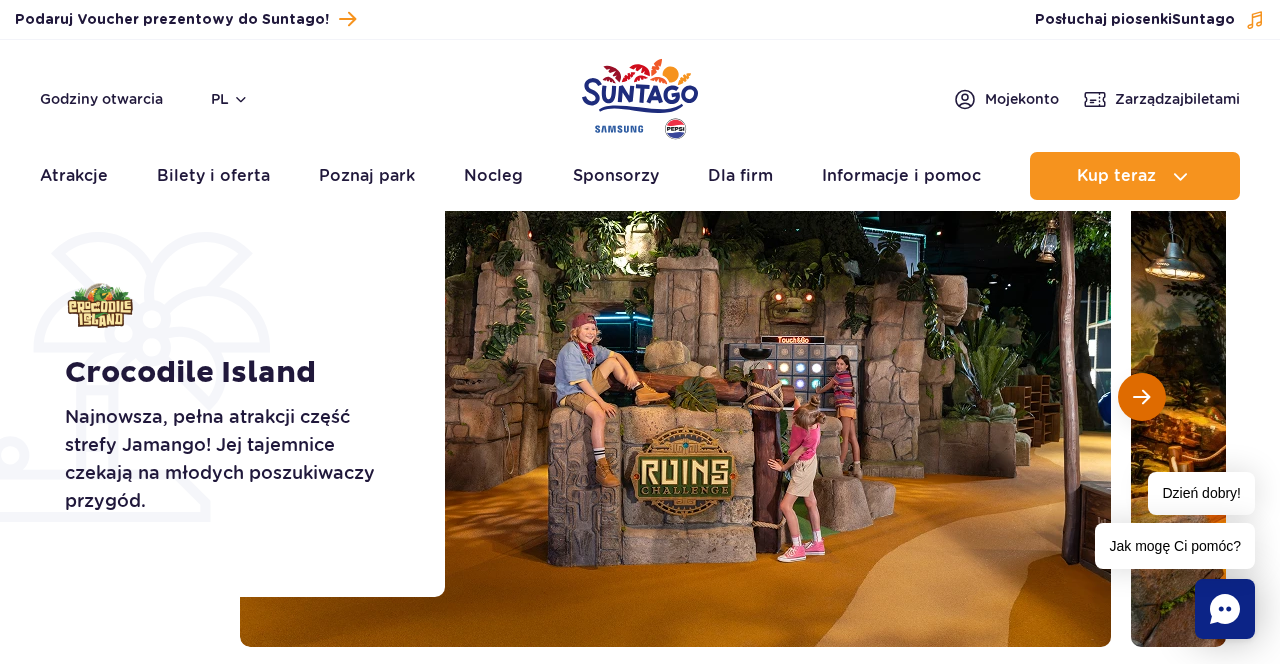 click at bounding box center [1142, 397] 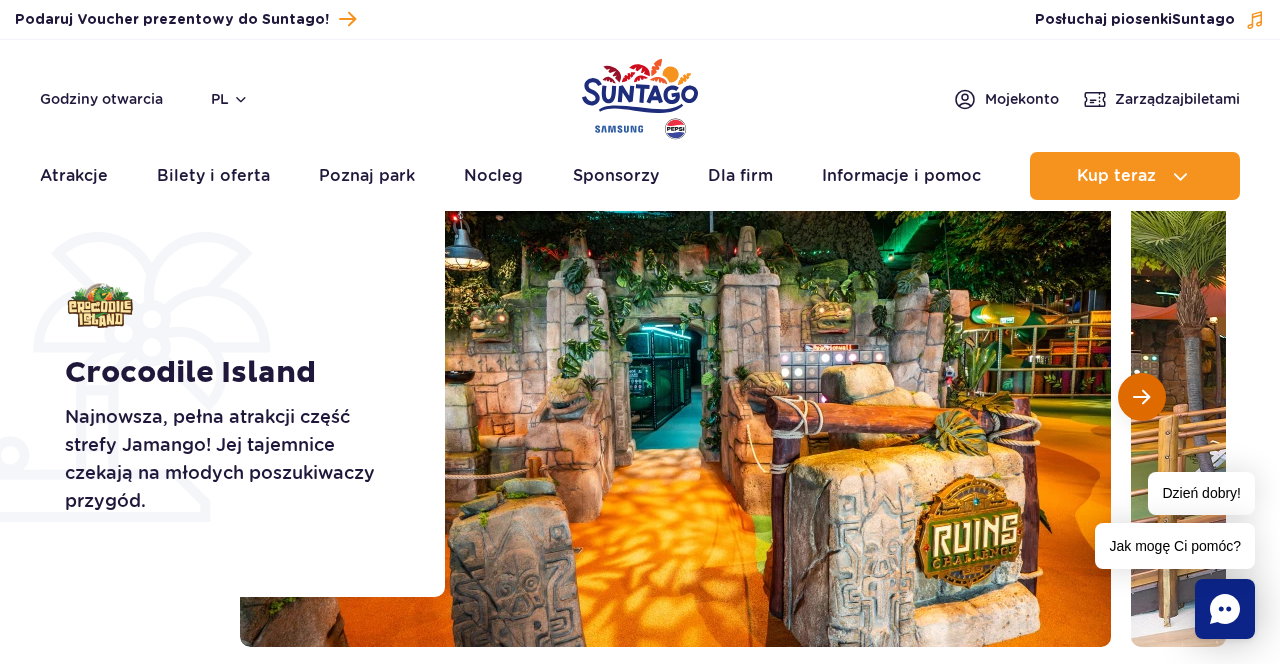 click at bounding box center (1142, 397) 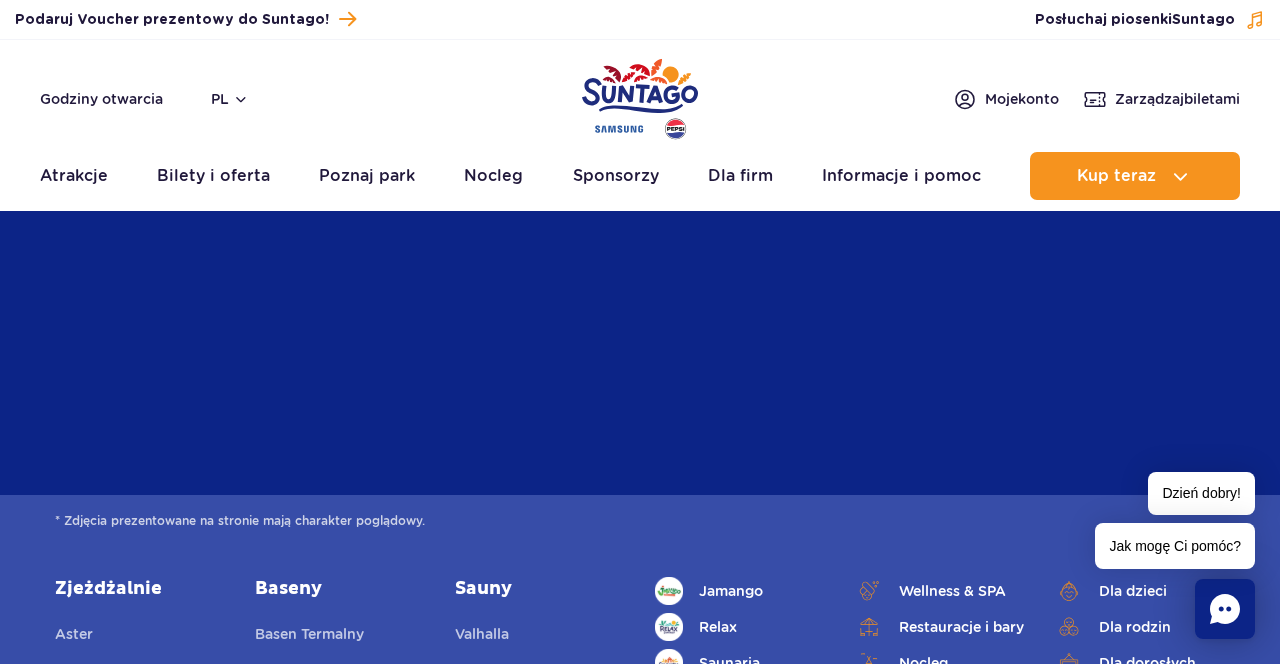 scroll, scrollTop: 4912, scrollLeft: 0, axis: vertical 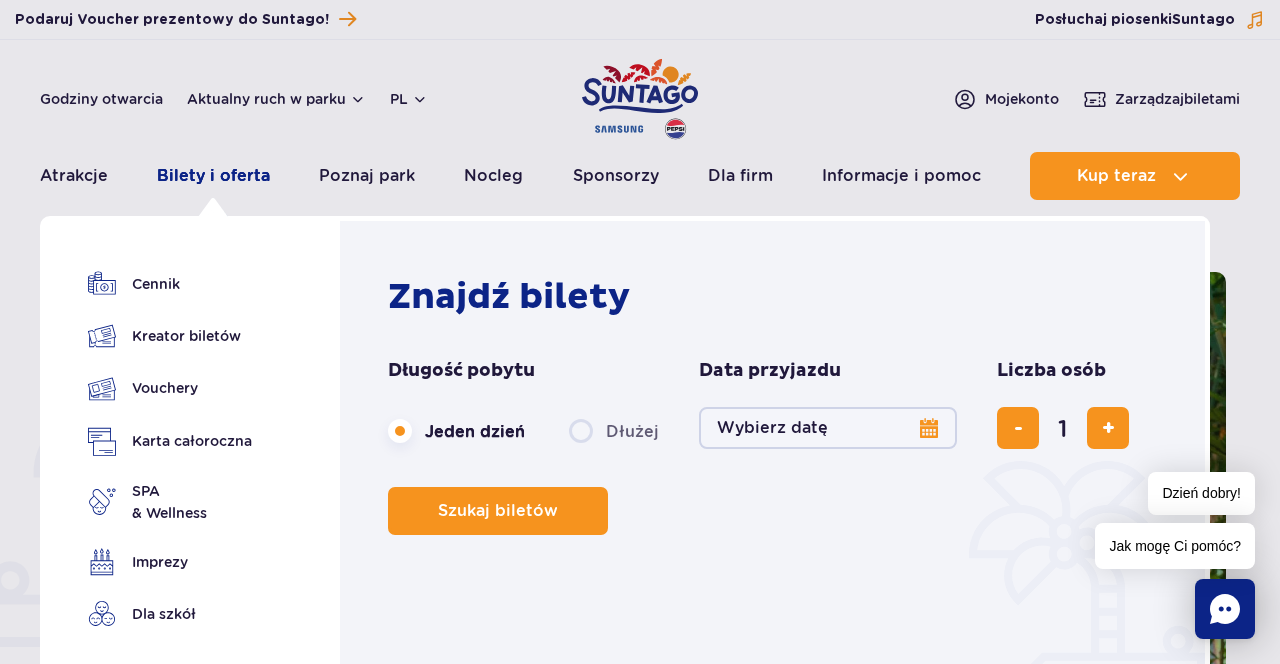 click on "Bilety i oferta" at bounding box center [213, 176] 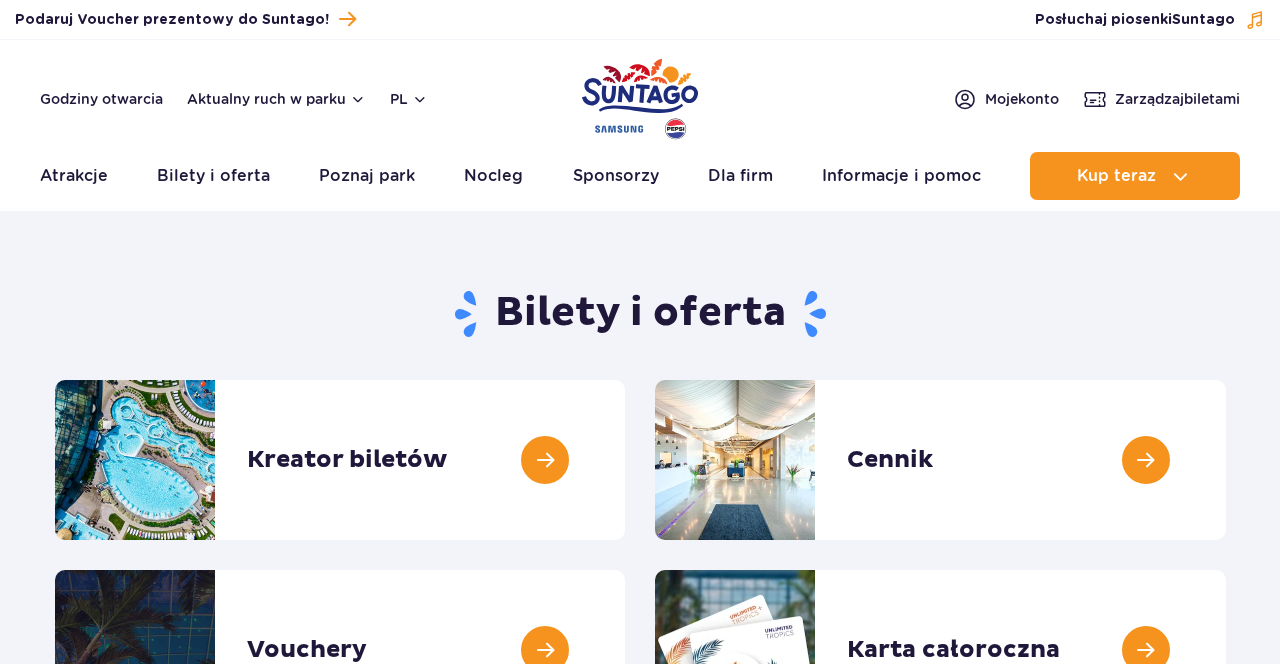 scroll, scrollTop: 0, scrollLeft: 0, axis: both 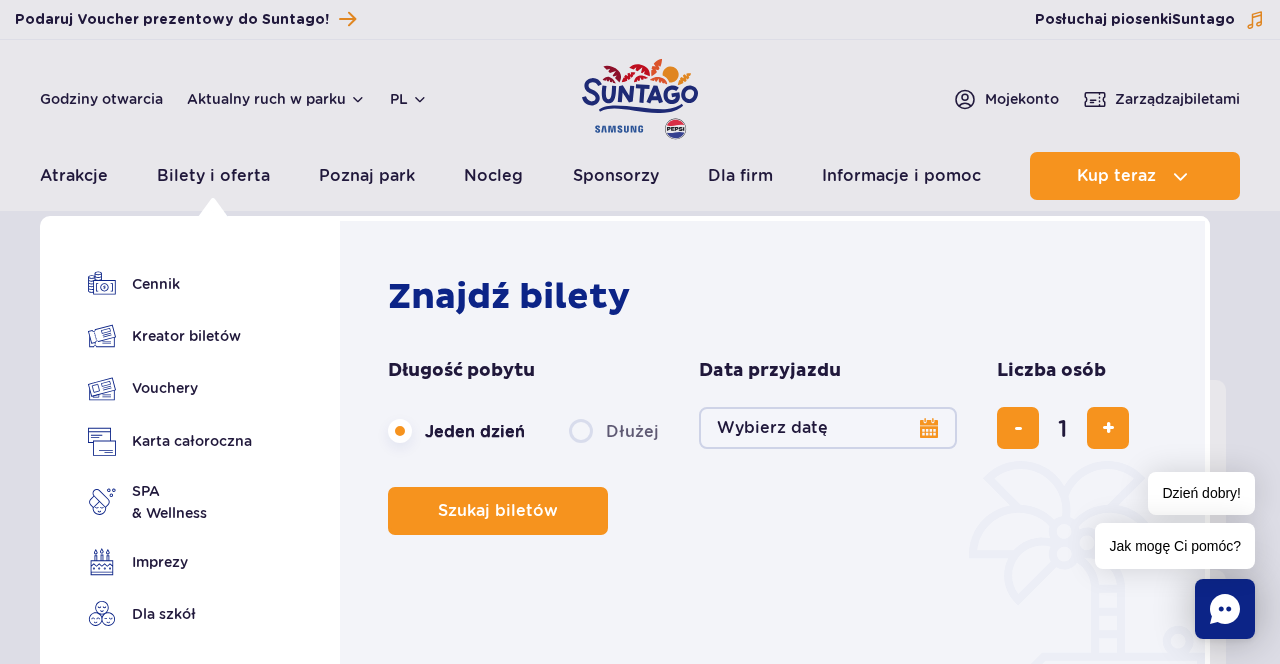 click on "Wybierz datę" at bounding box center [828, 428] 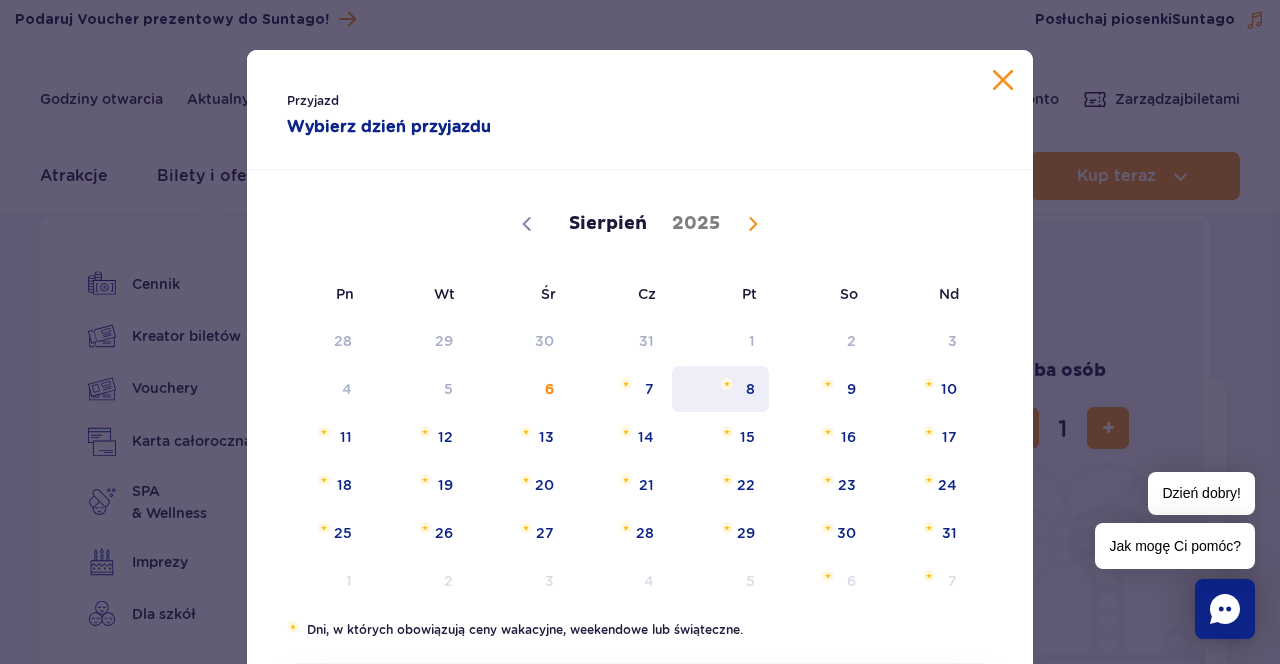 click on "8" at bounding box center (720, 389) 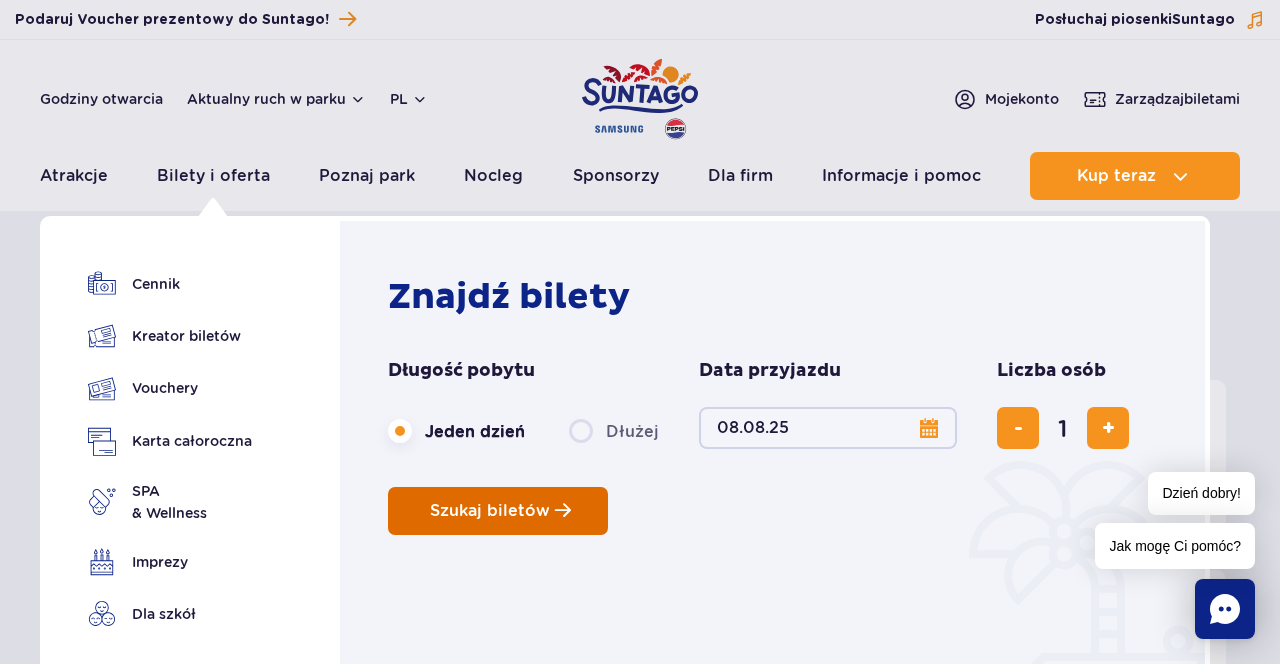 click on "Szukaj biletów" at bounding box center [490, 511] 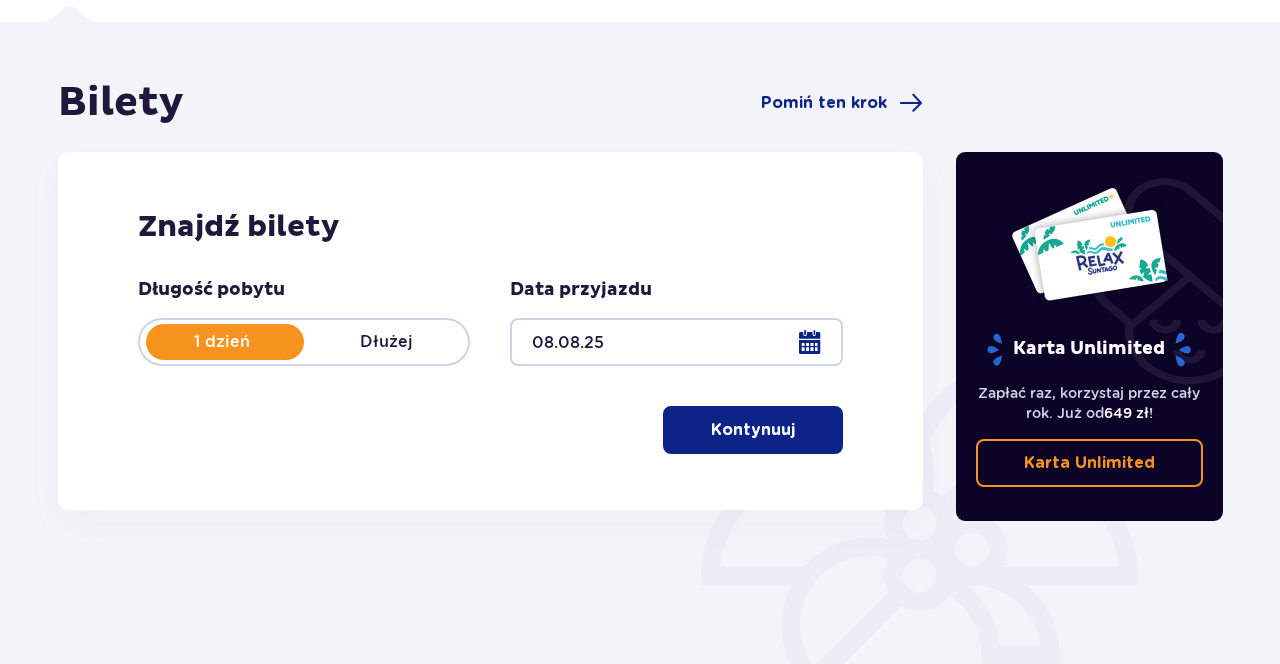 scroll, scrollTop: 182, scrollLeft: 0, axis: vertical 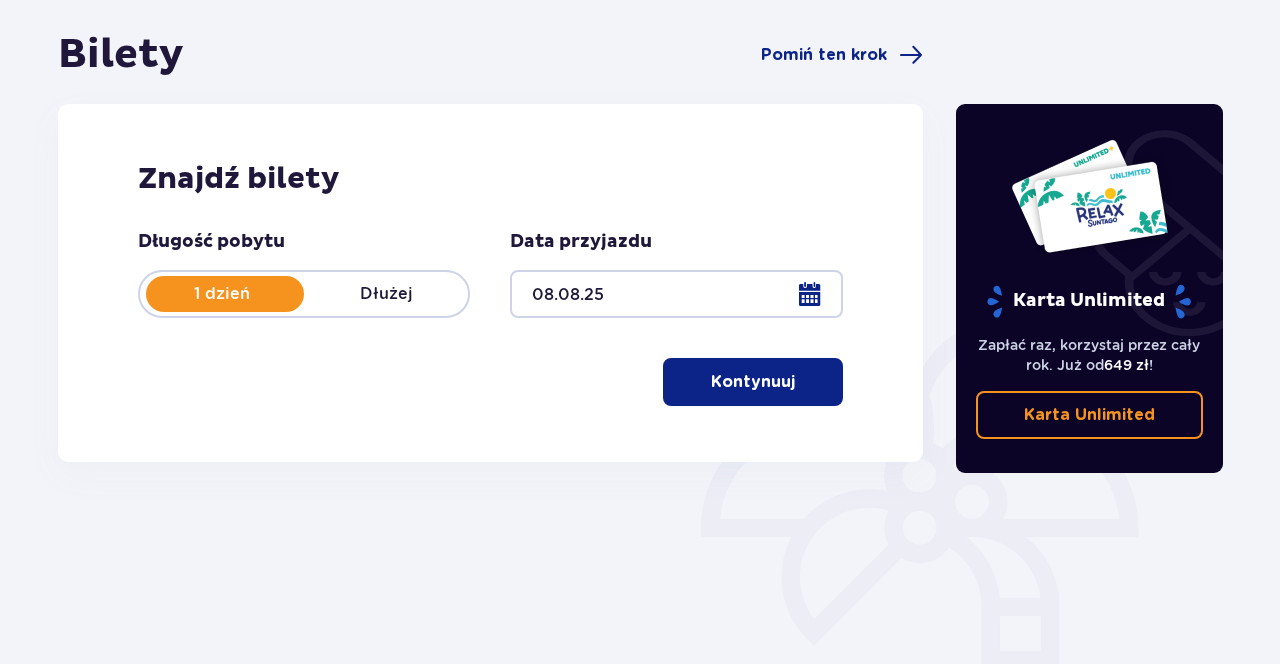 click on "Kontynuuj" at bounding box center [753, 382] 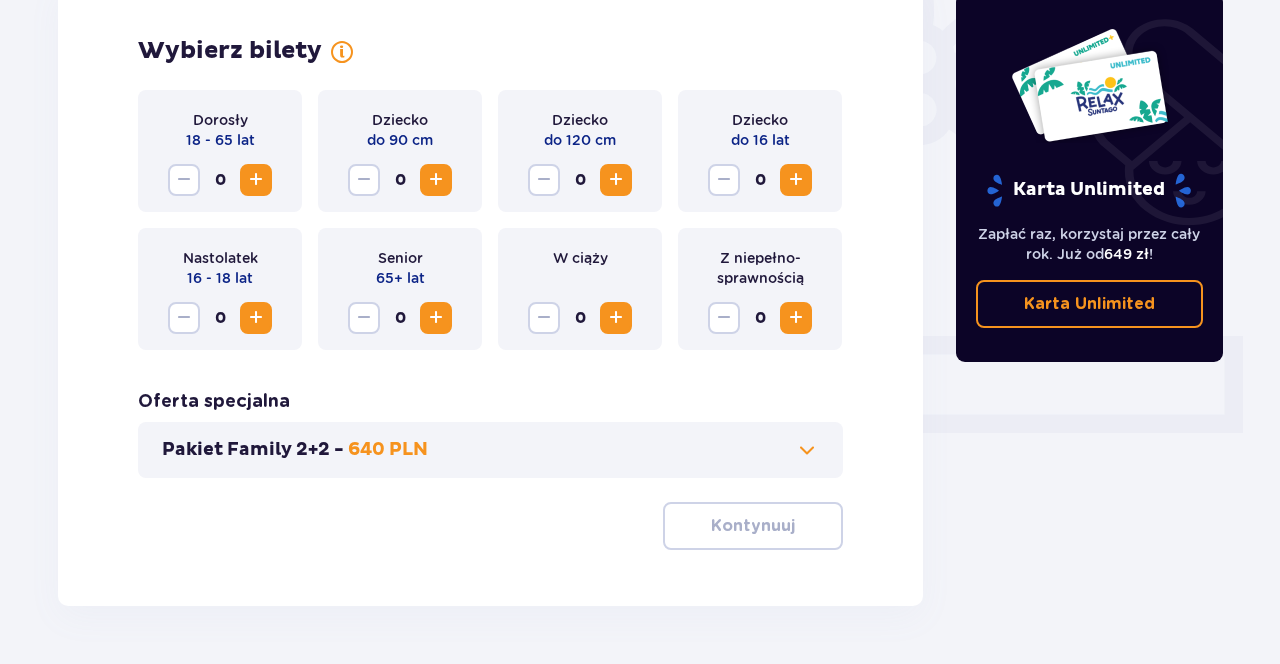 scroll, scrollTop: 602, scrollLeft: 0, axis: vertical 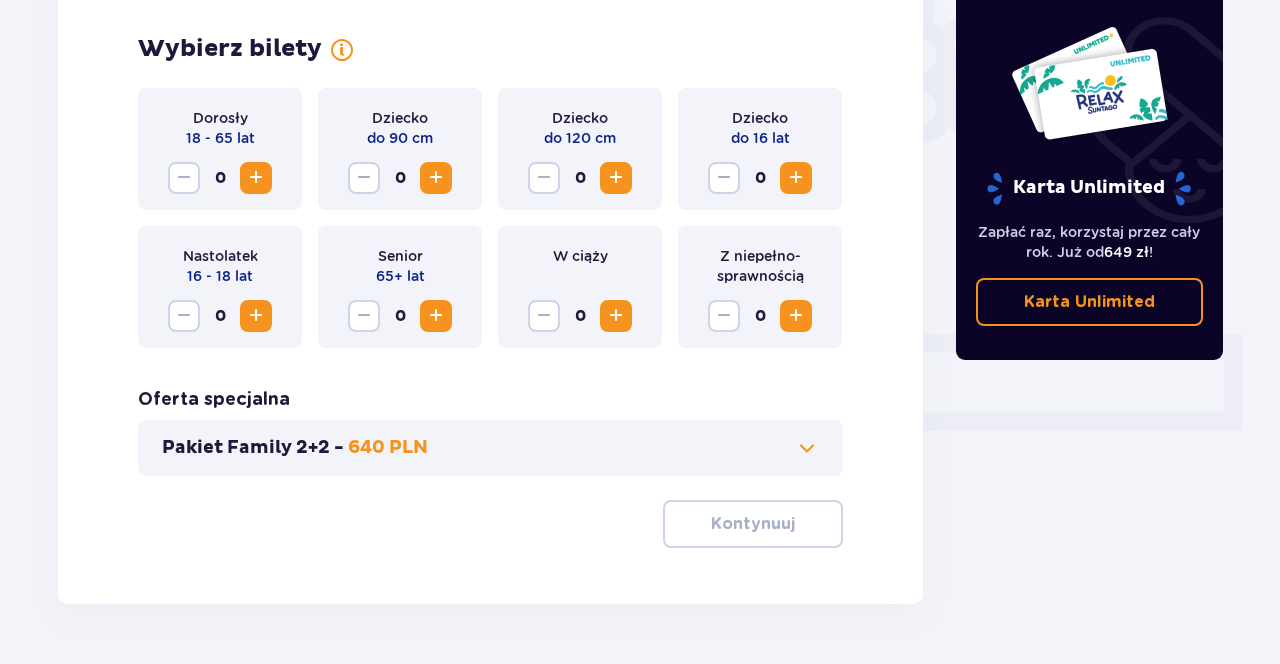 click at bounding box center (256, 178) 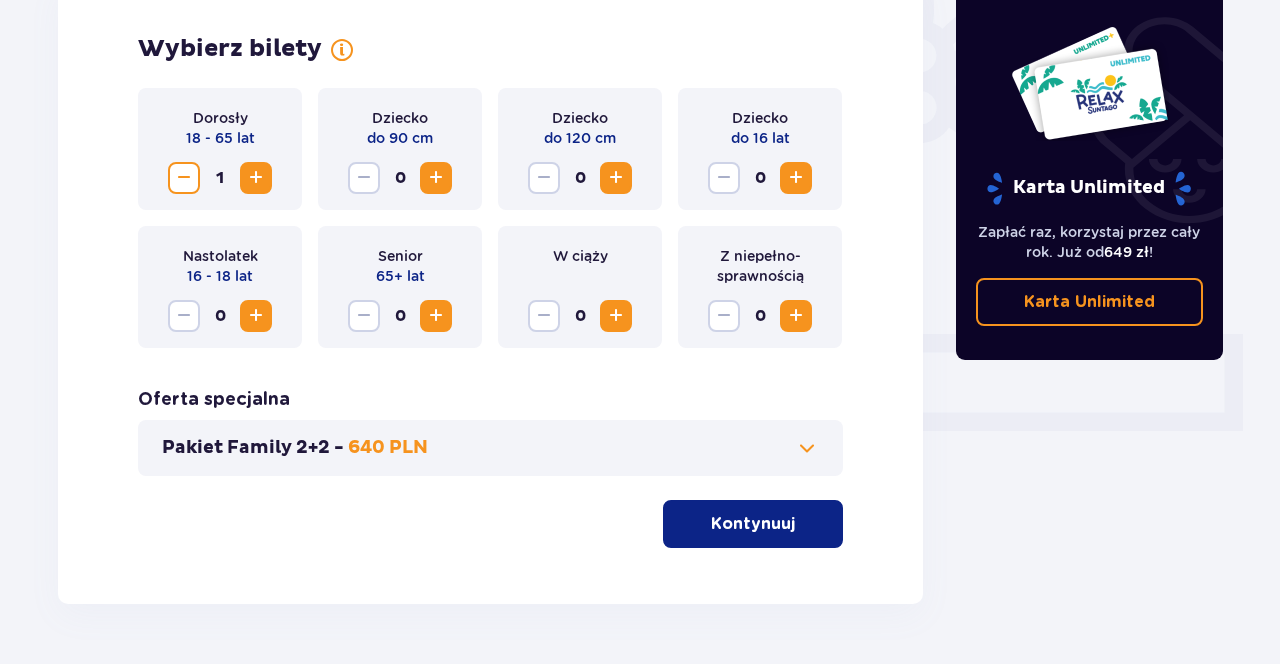 click at bounding box center [616, 178] 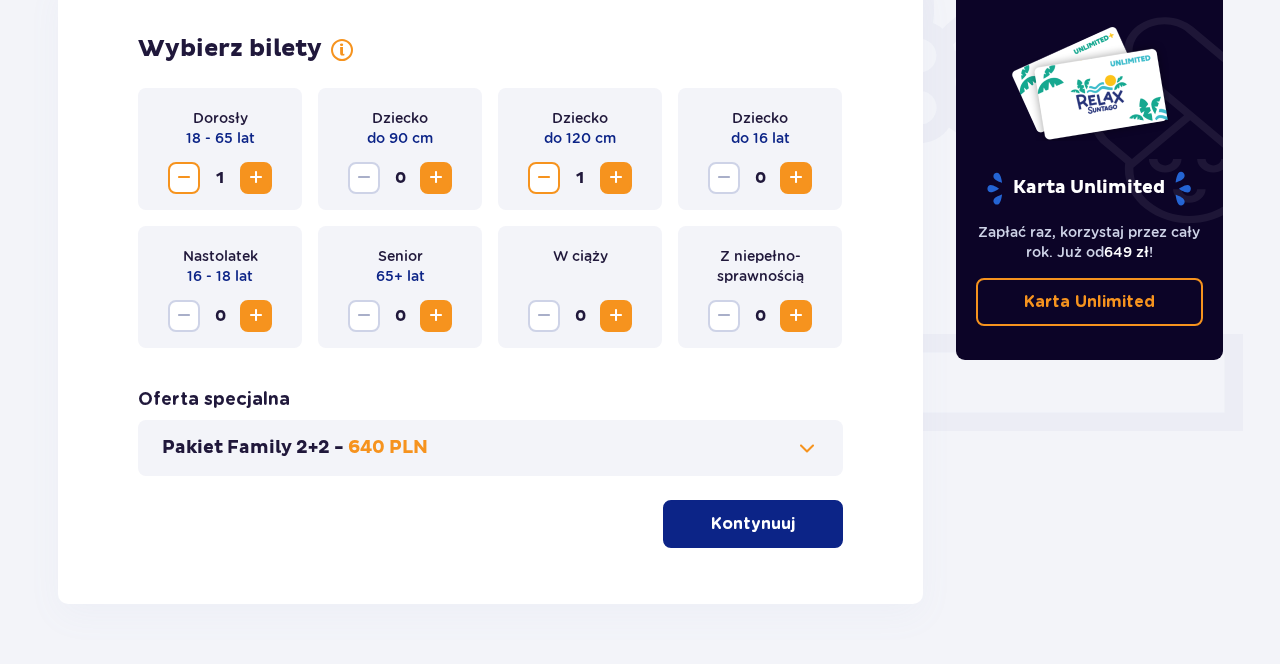 click on "Kontynuuj" at bounding box center [753, 524] 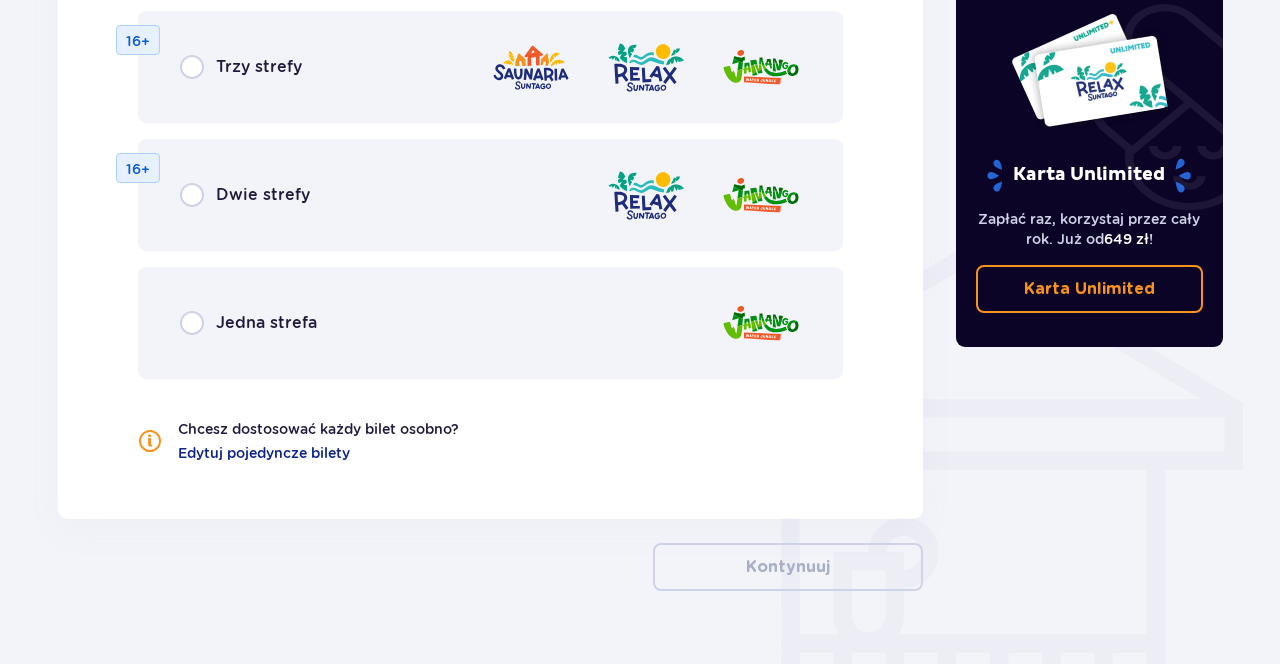 scroll, scrollTop: 1393, scrollLeft: 0, axis: vertical 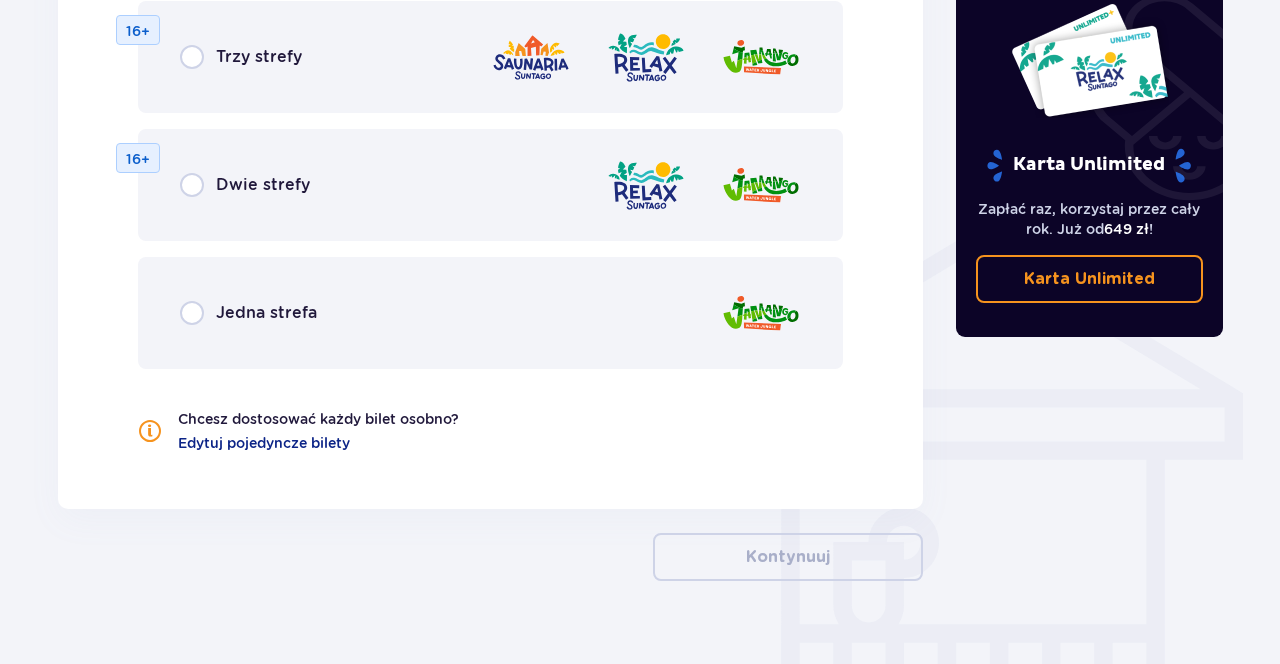 click on "Jedna strefa" at bounding box center (266, 313) 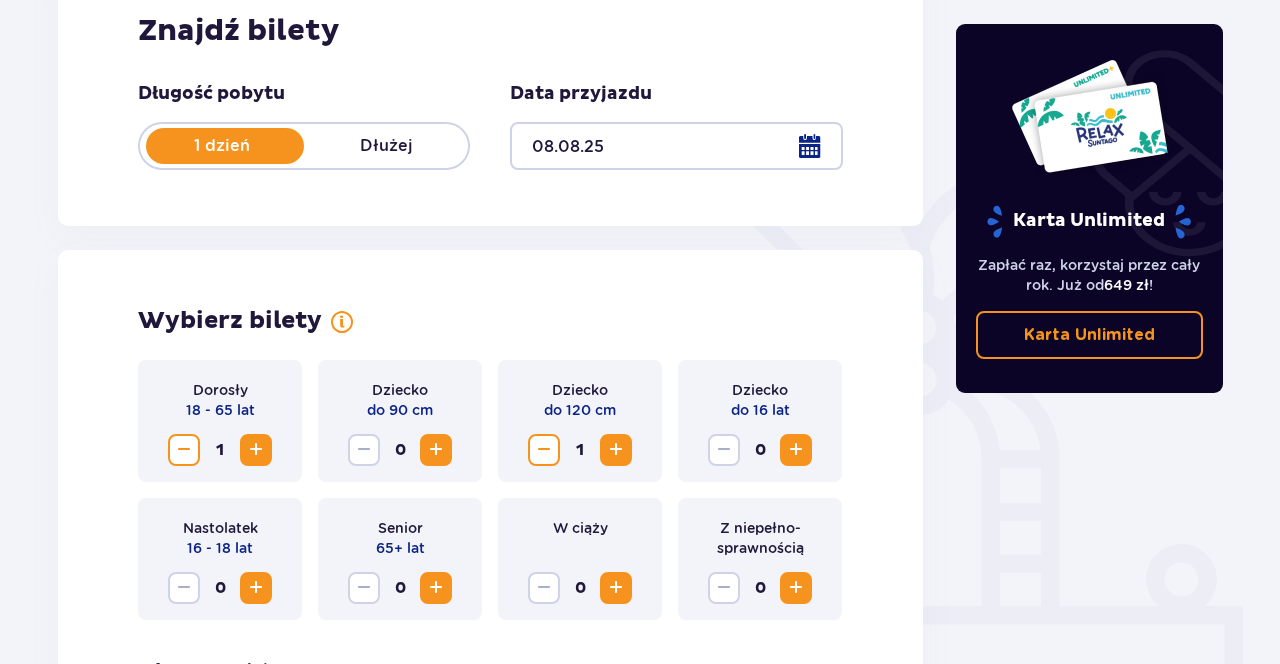 scroll, scrollTop: 321, scrollLeft: 0, axis: vertical 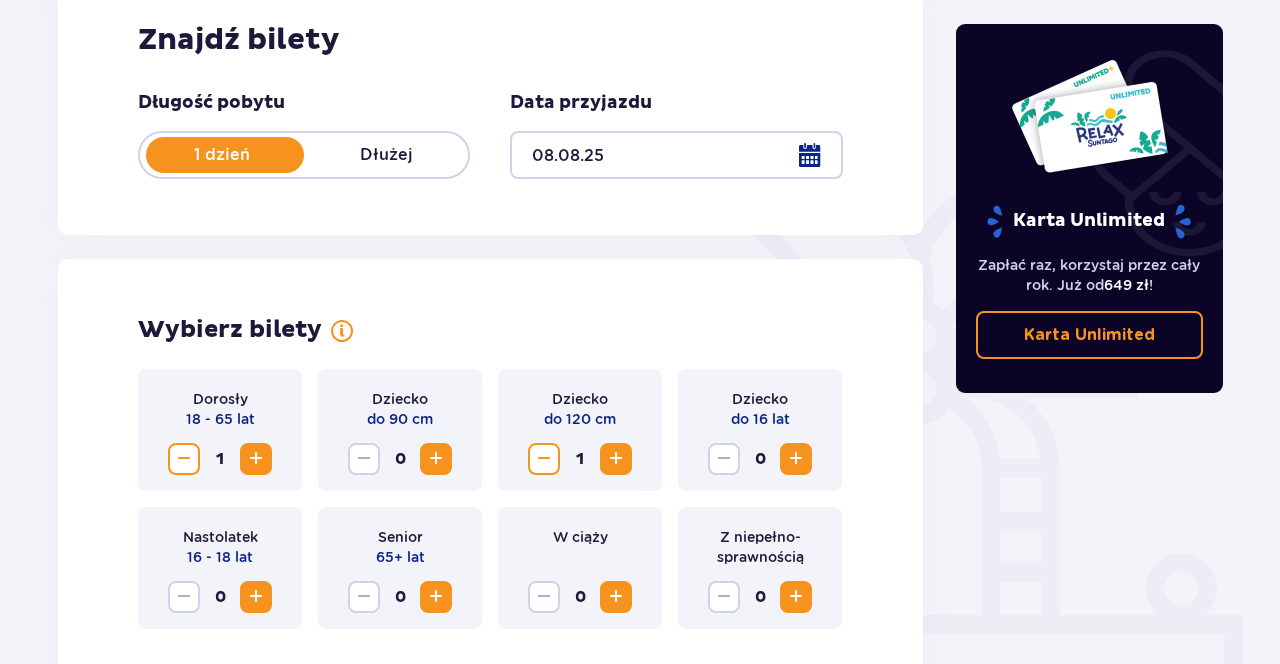 click at bounding box center [544, 459] 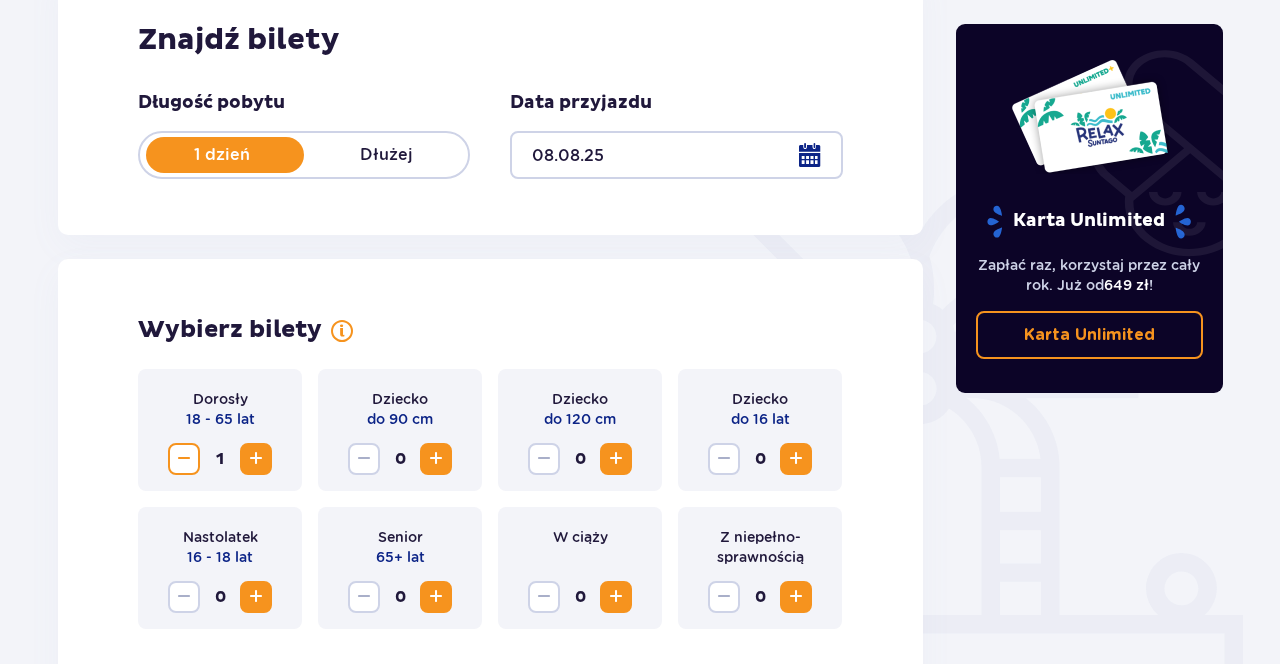 click at bounding box center [436, 459] 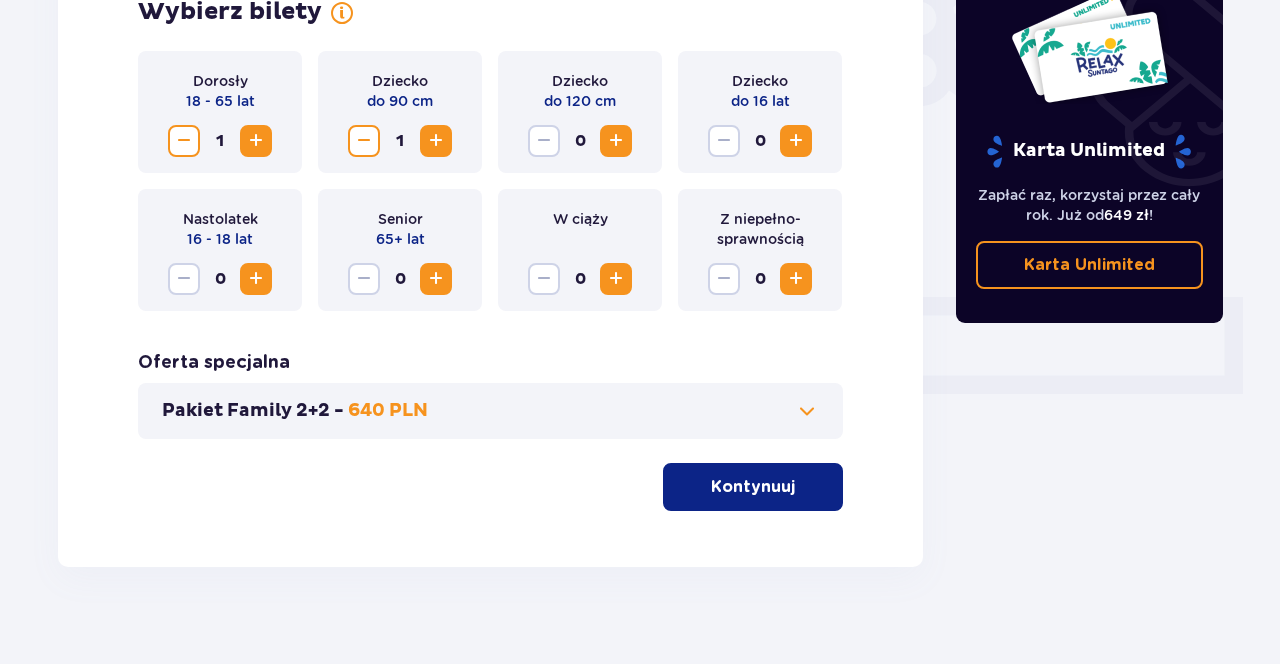 scroll, scrollTop: 662, scrollLeft: 0, axis: vertical 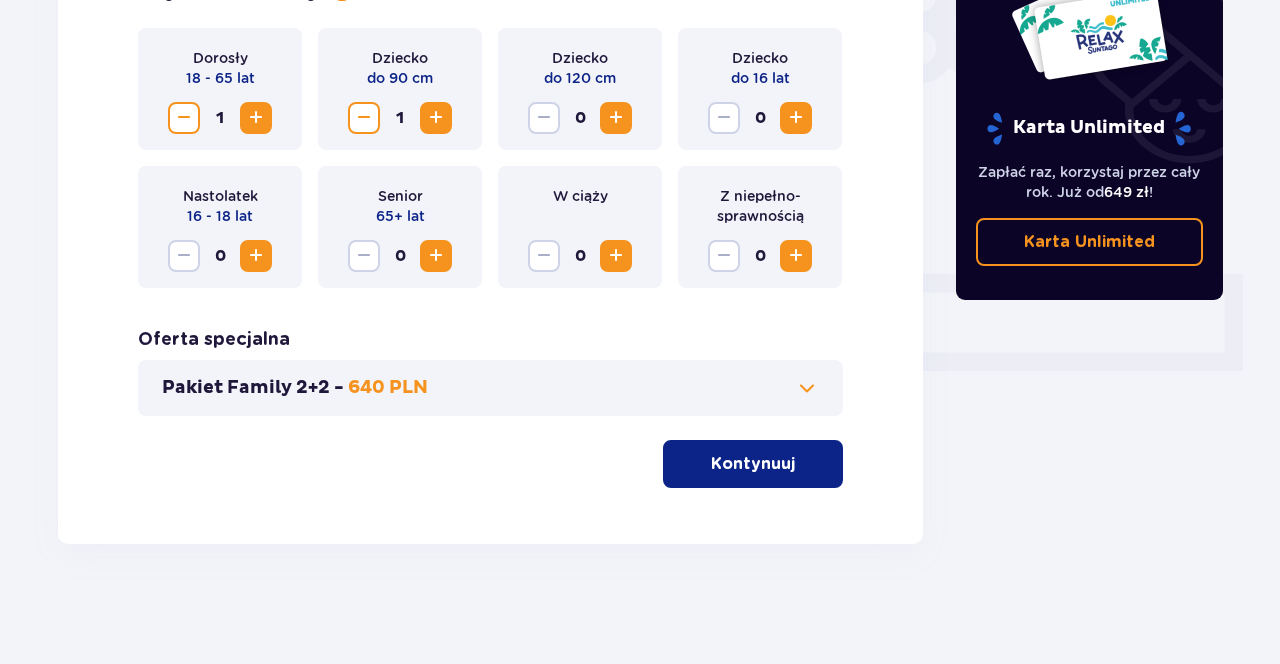 click on "Kontynuuj" at bounding box center (753, 464) 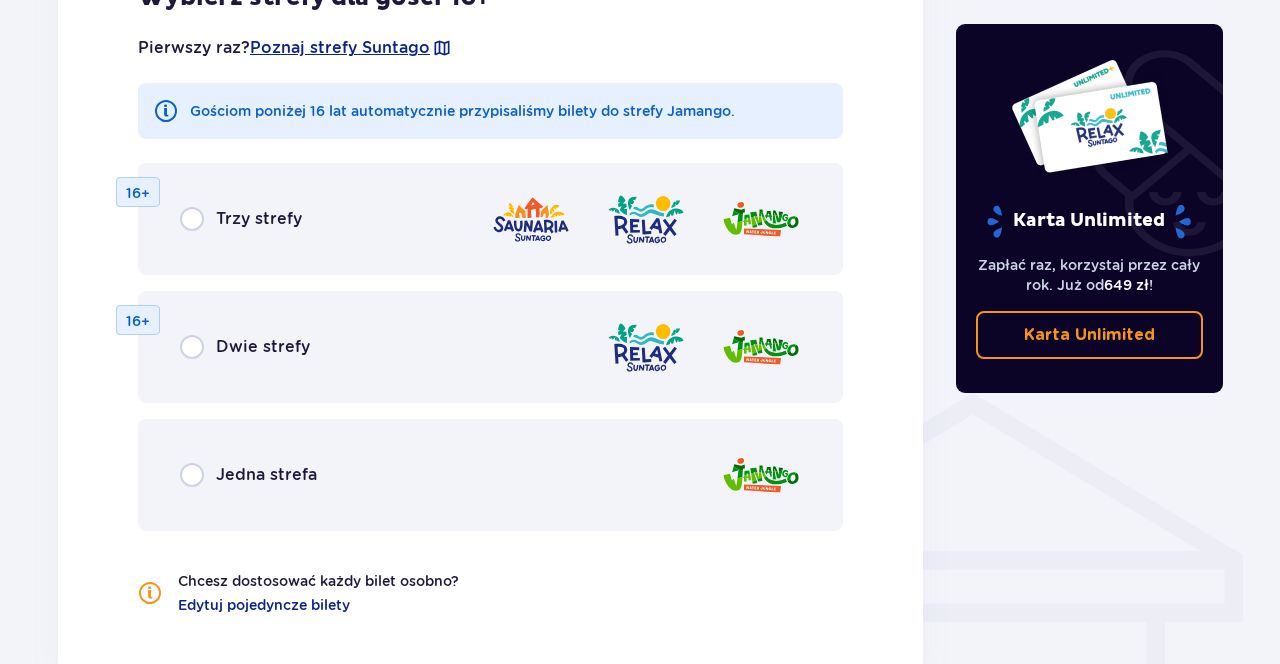 scroll, scrollTop: 1430, scrollLeft: 0, axis: vertical 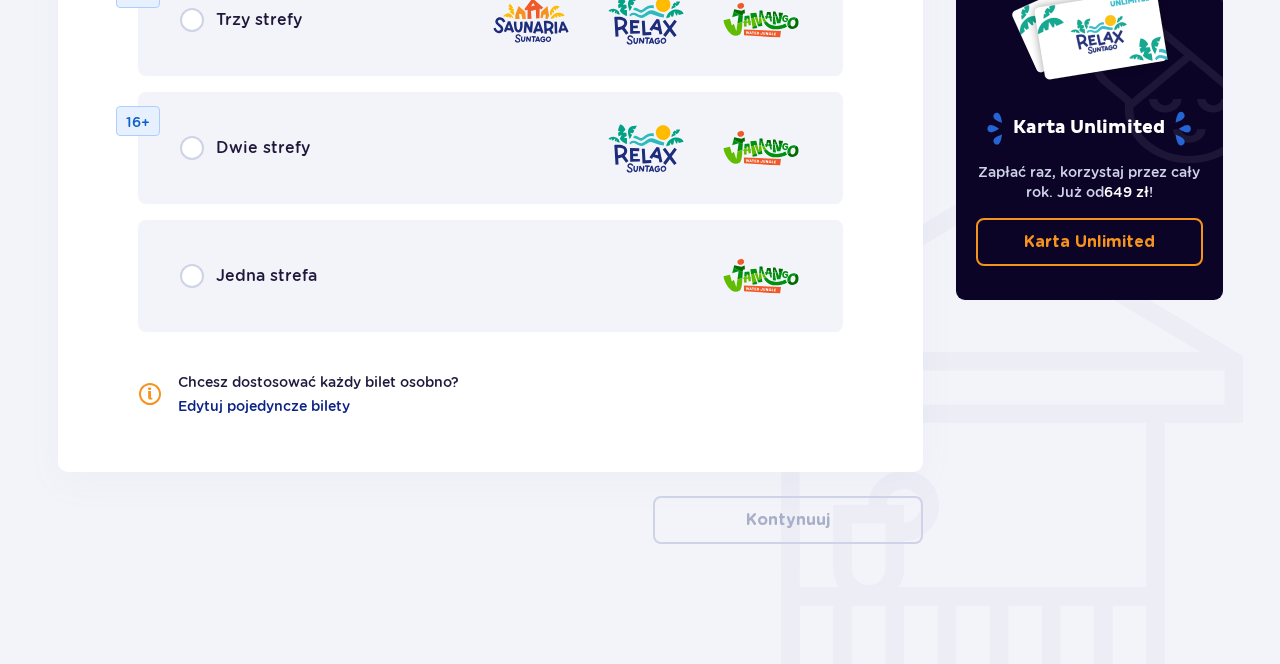 click on "Jedna strefa" at bounding box center [248, 276] 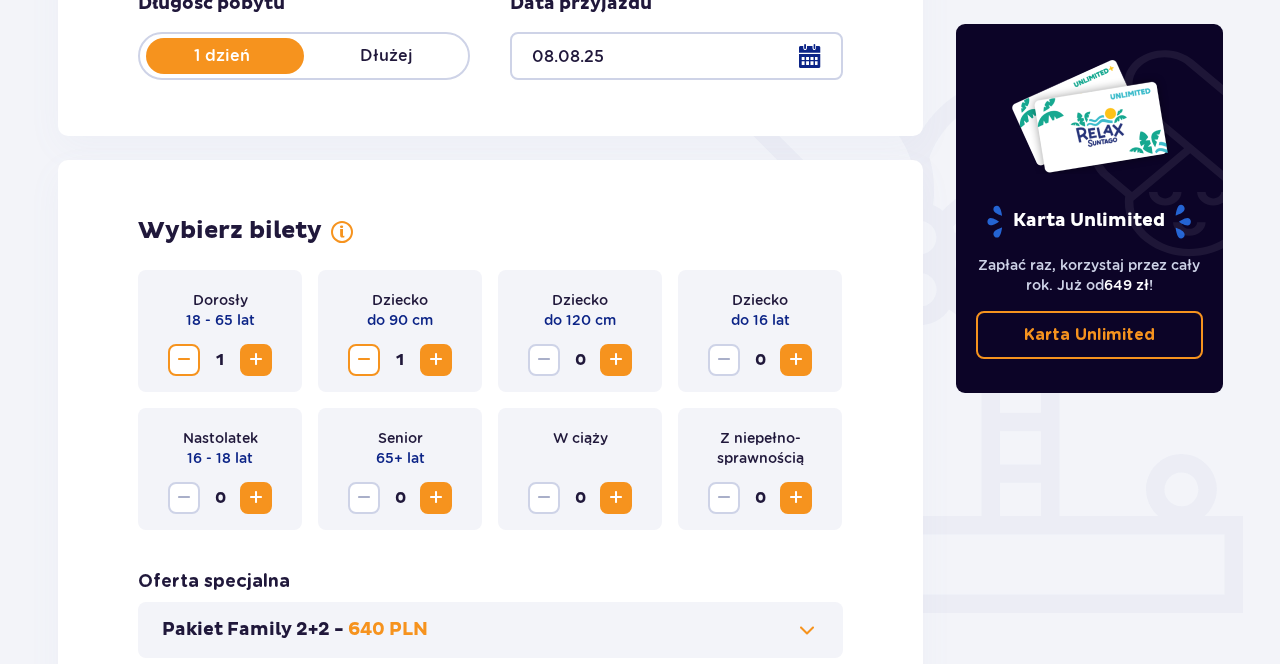scroll, scrollTop: 410, scrollLeft: 0, axis: vertical 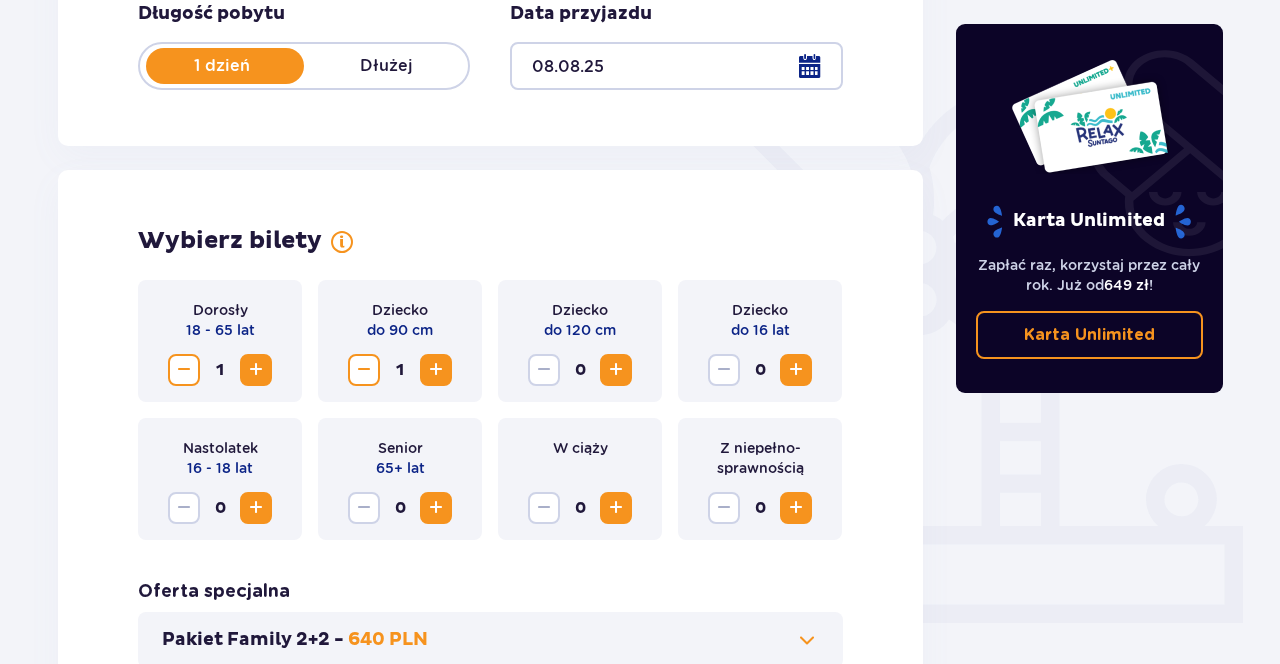 click at bounding box center (364, 370) 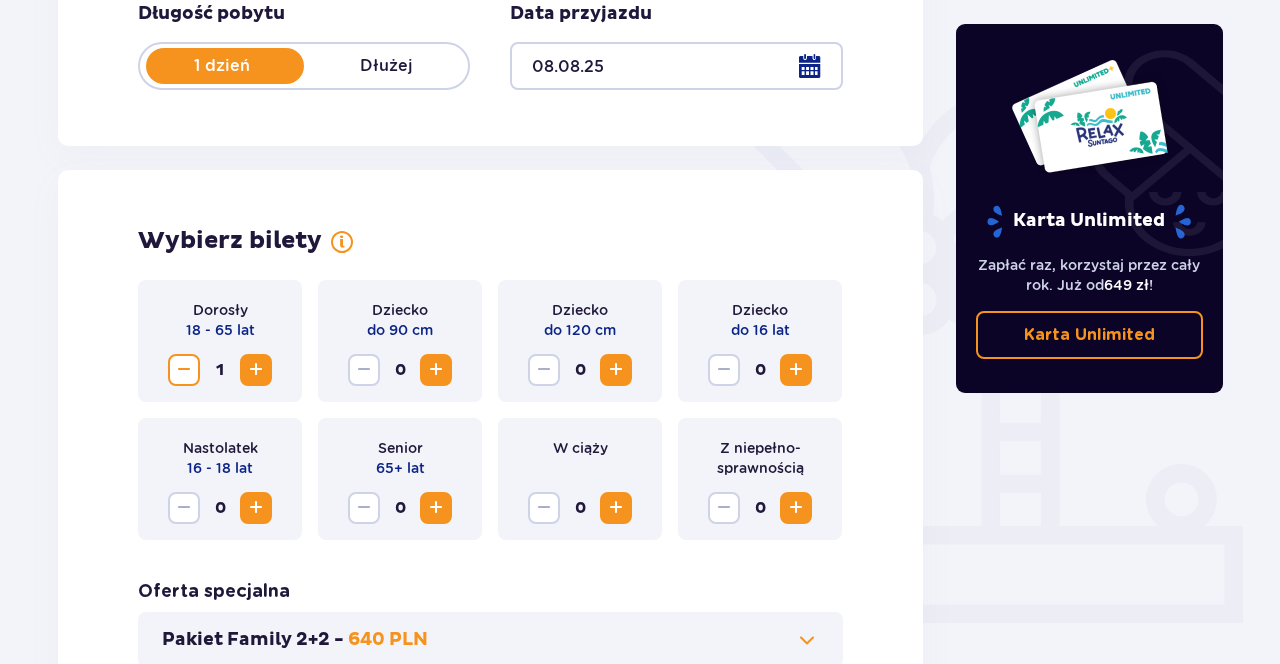 click at bounding box center (616, 370) 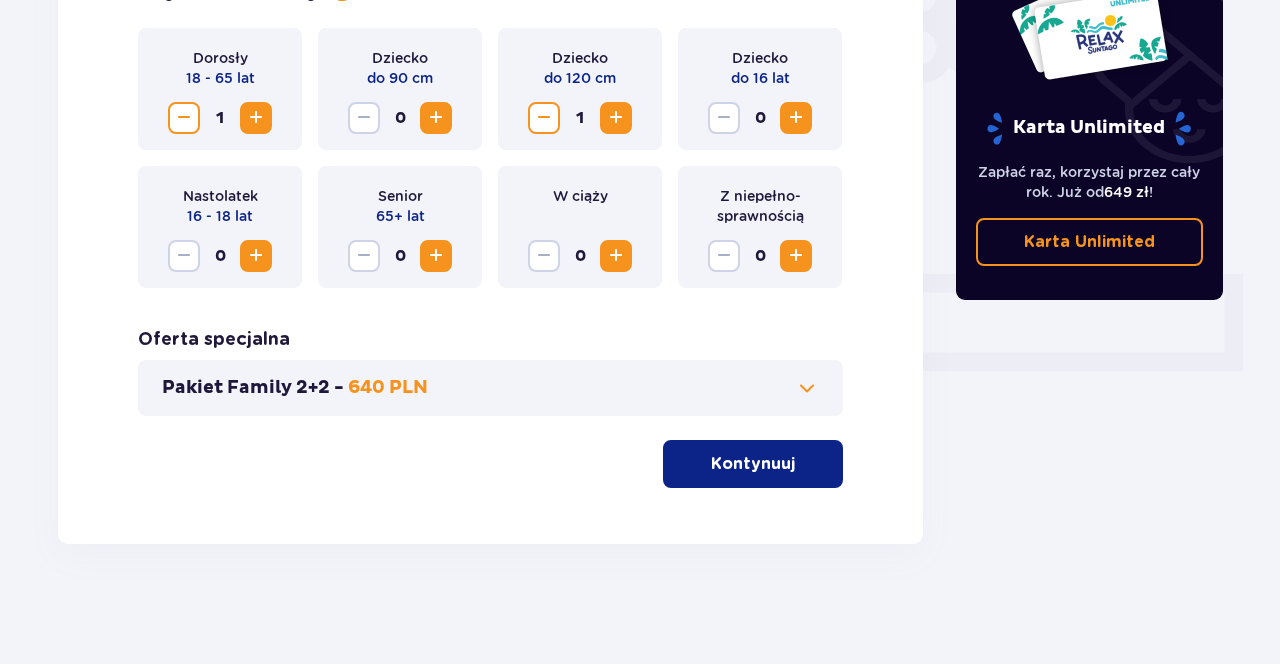 click on "Kontynuuj" at bounding box center (753, 464) 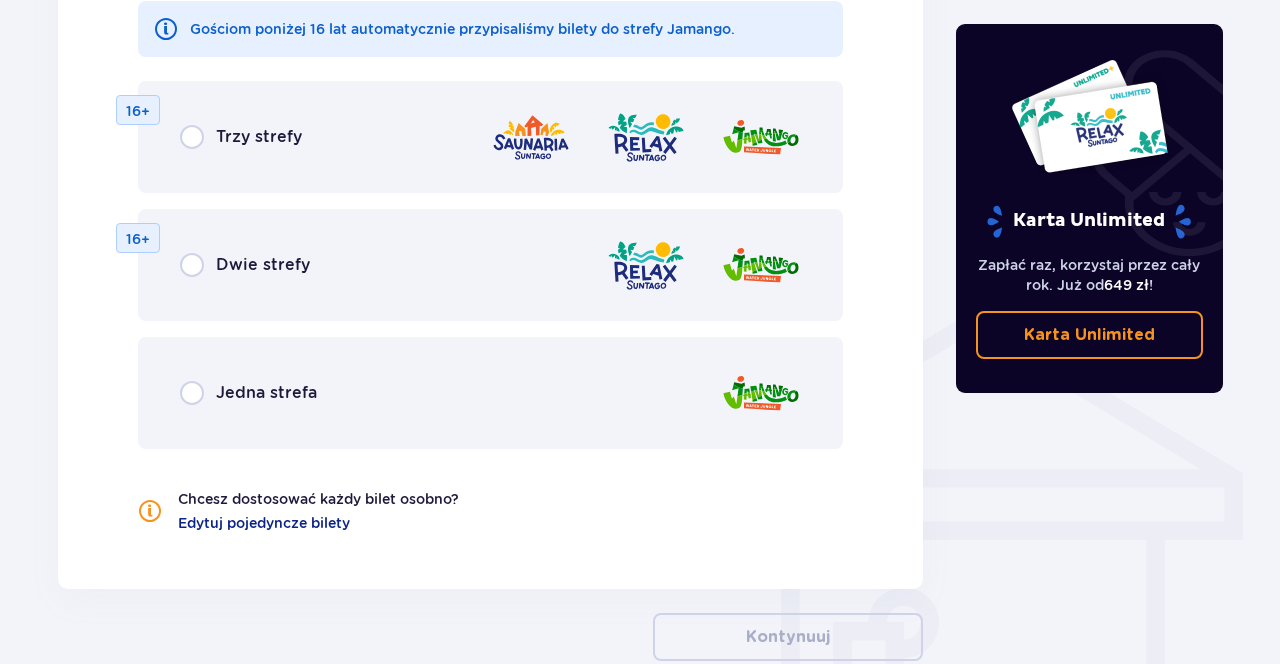 scroll, scrollTop: 1430, scrollLeft: 0, axis: vertical 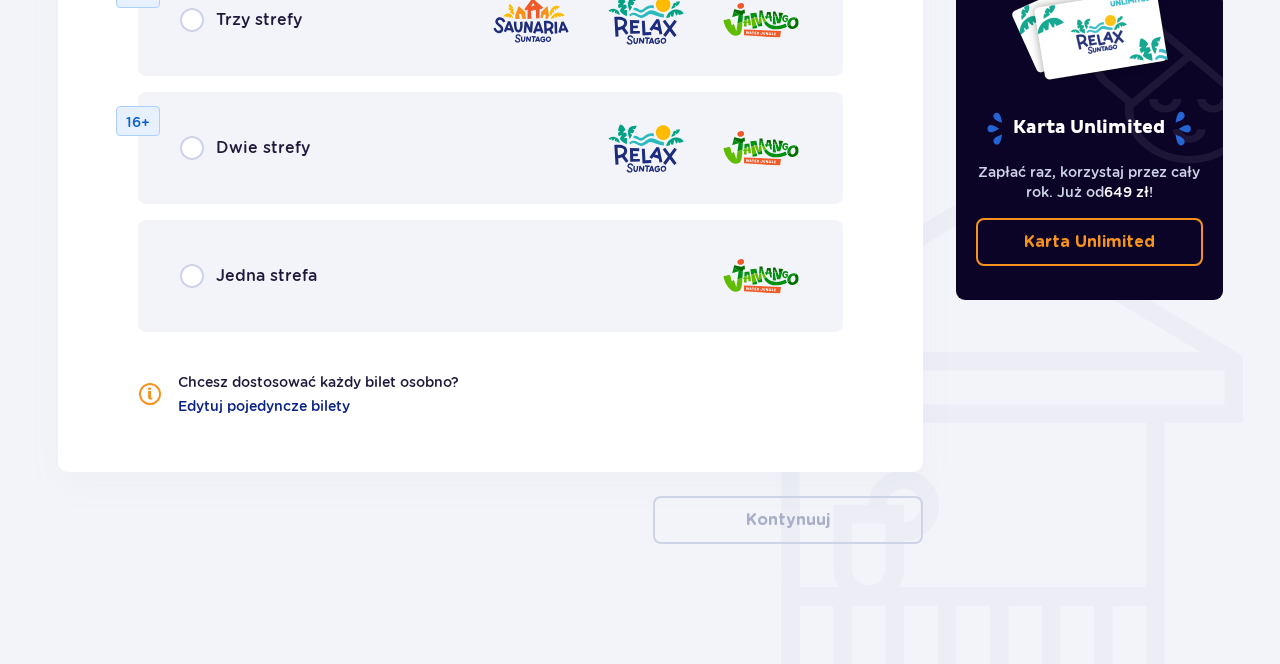 click on "Jedna strefa" at bounding box center [266, 276] 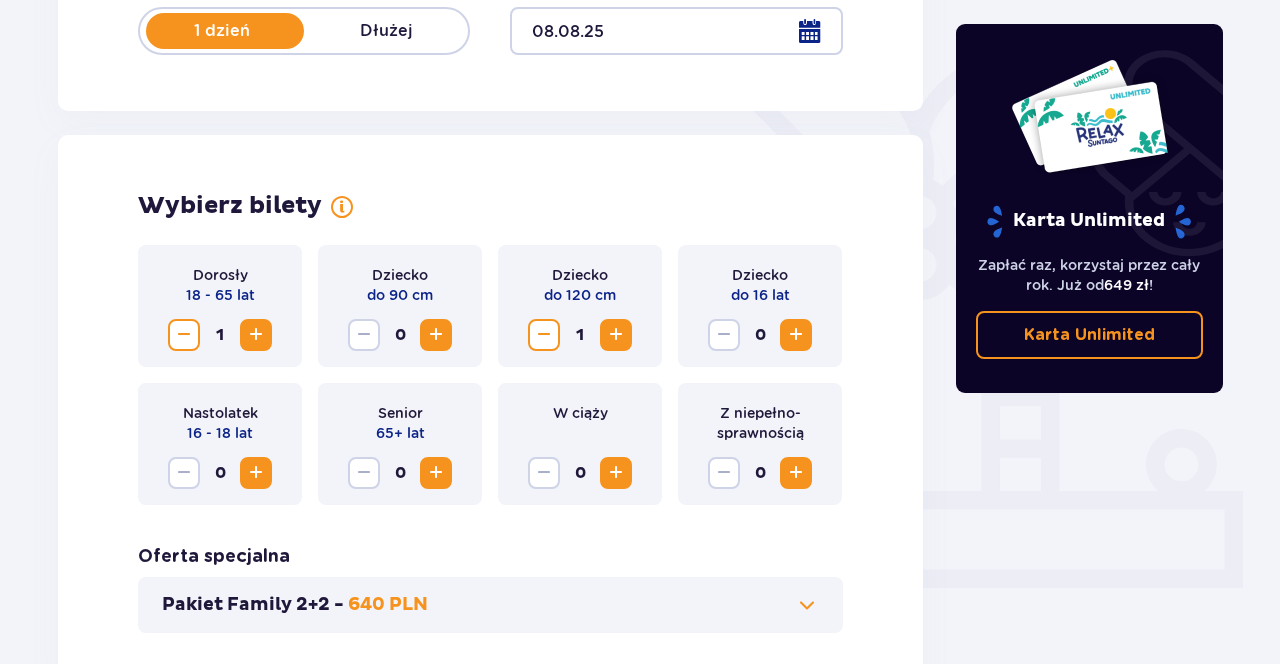 scroll, scrollTop: 426, scrollLeft: 0, axis: vertical 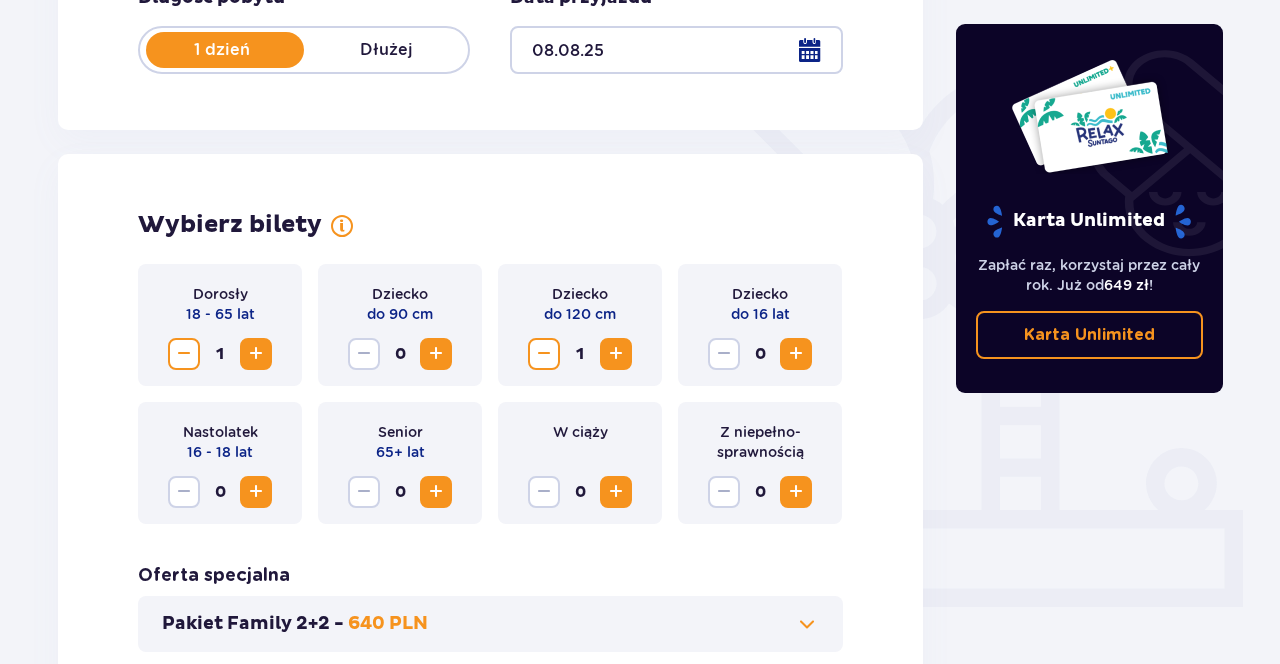 click at bounding box center (544, 354) 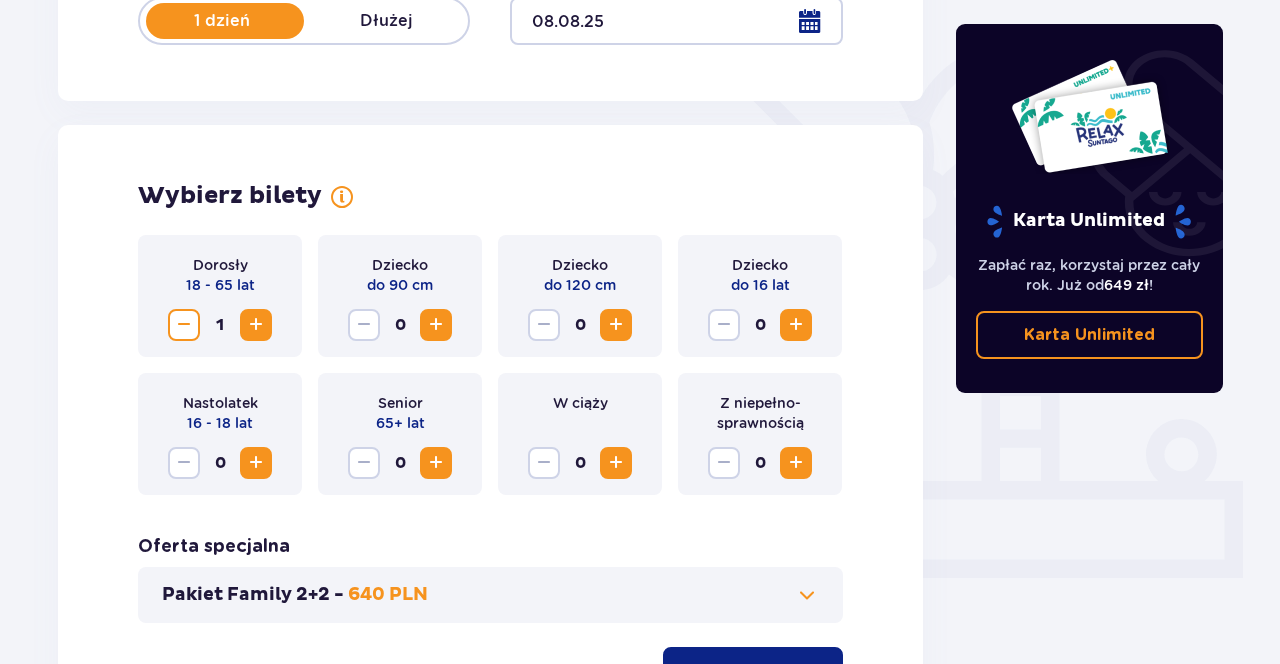 scroll, scrollTop: 460, scrollLeft: 0, axis: vertical 